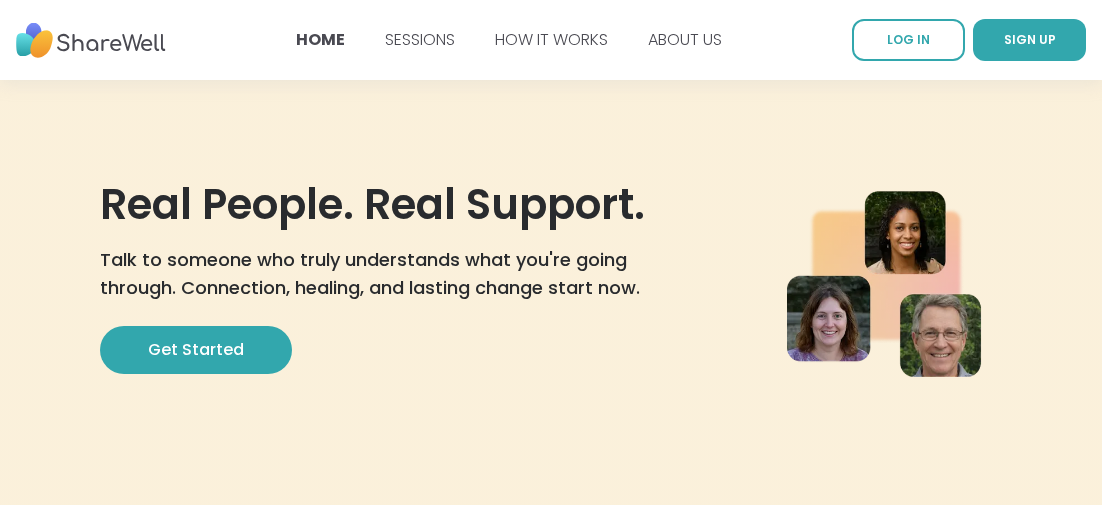 scroll, scrollTop: 0, scrollLeft: 0, axis: both 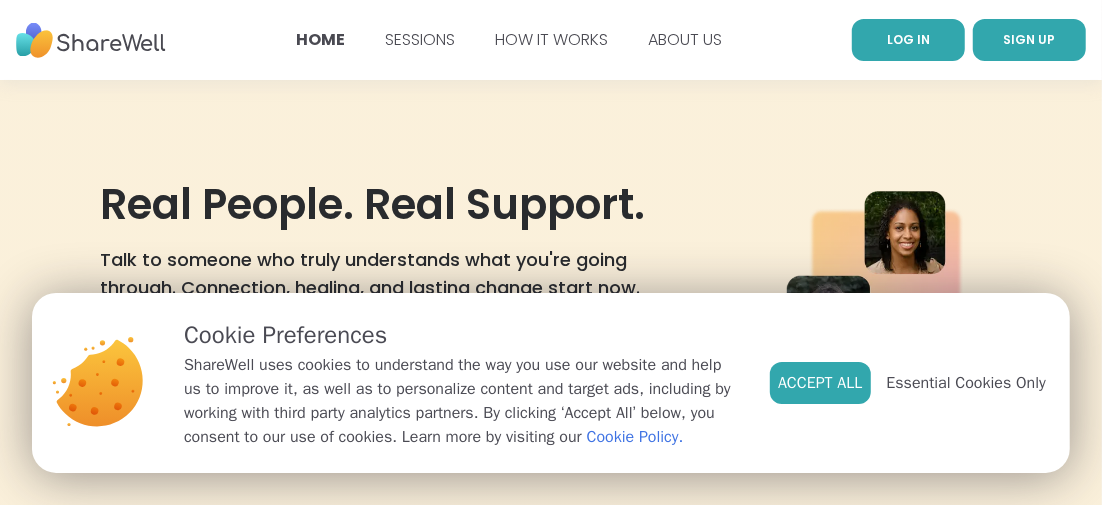 click on "LOG IN" at bounding box center (908, 40) 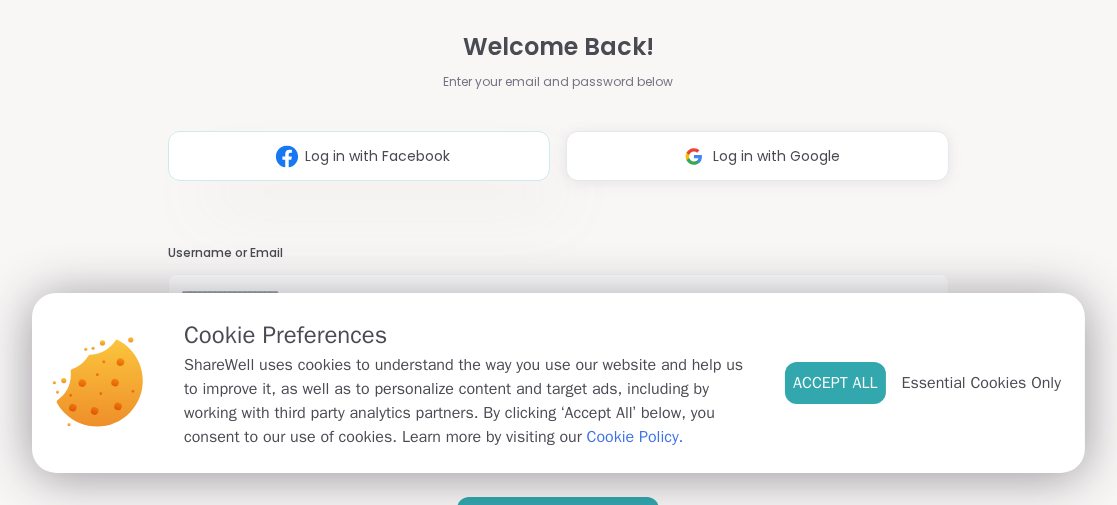 click on "Log in with Facebook" at bounding box center [378, 156] 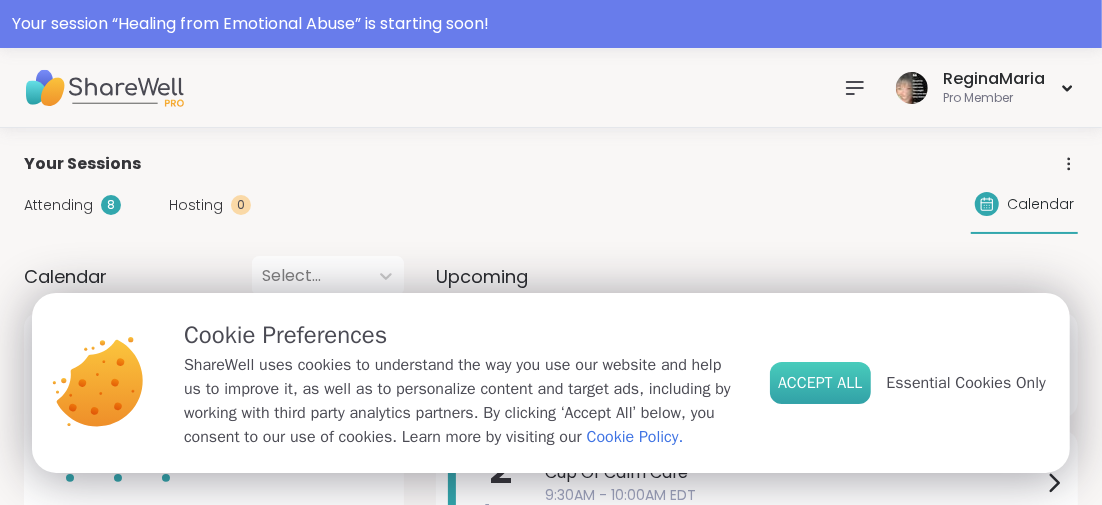 click on "Accept All" at bounding box center [820, 383] 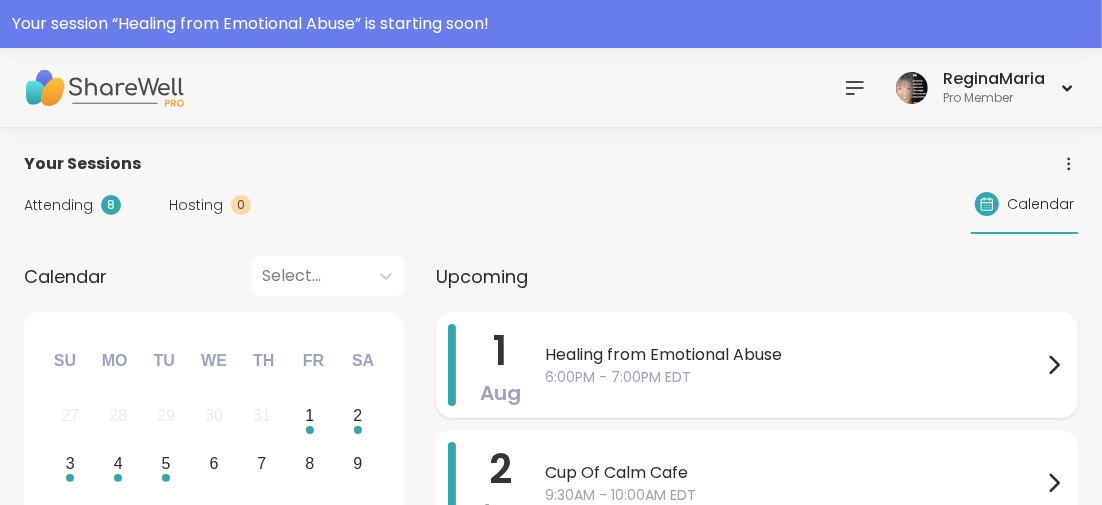 click on "Healing from Emotional Abuse" at bounding box center (793, 355) 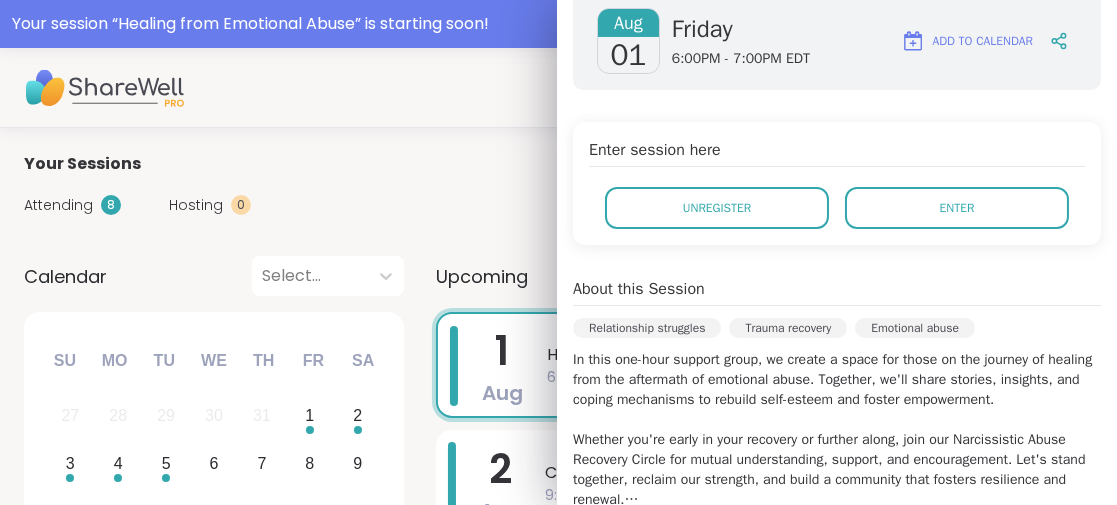 scroll, scrollTop: 200, scrollLeft: 0, axis: vertical 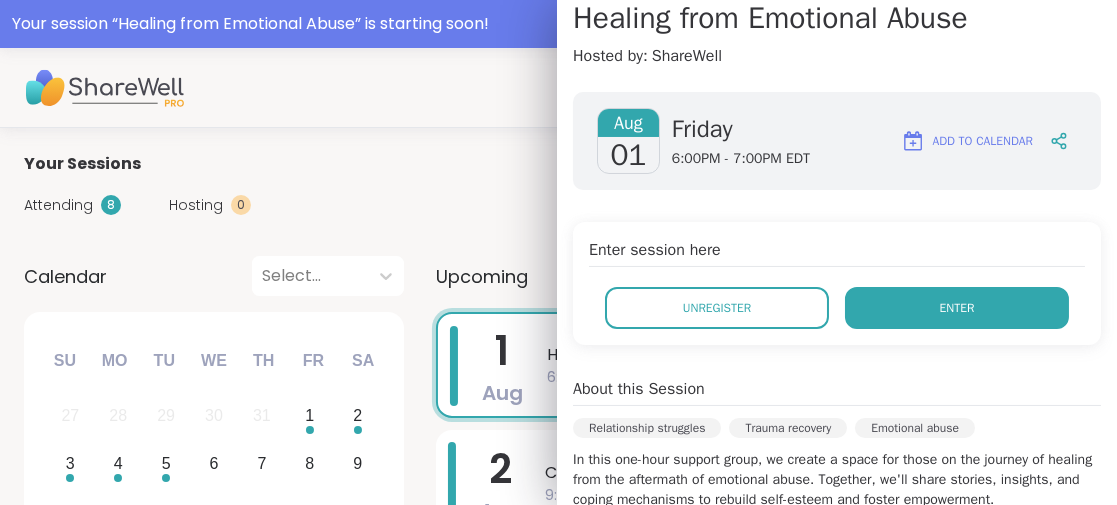 click on "Enter" at bounding box center [957, 308] 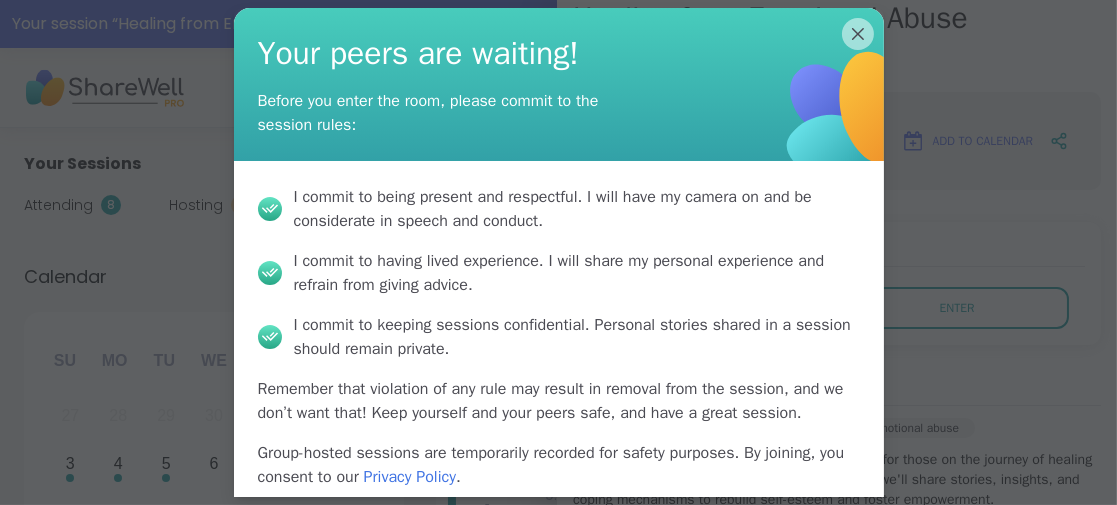 scroll, scrollTop: 85, scrollLeft: 0, axis: vertical 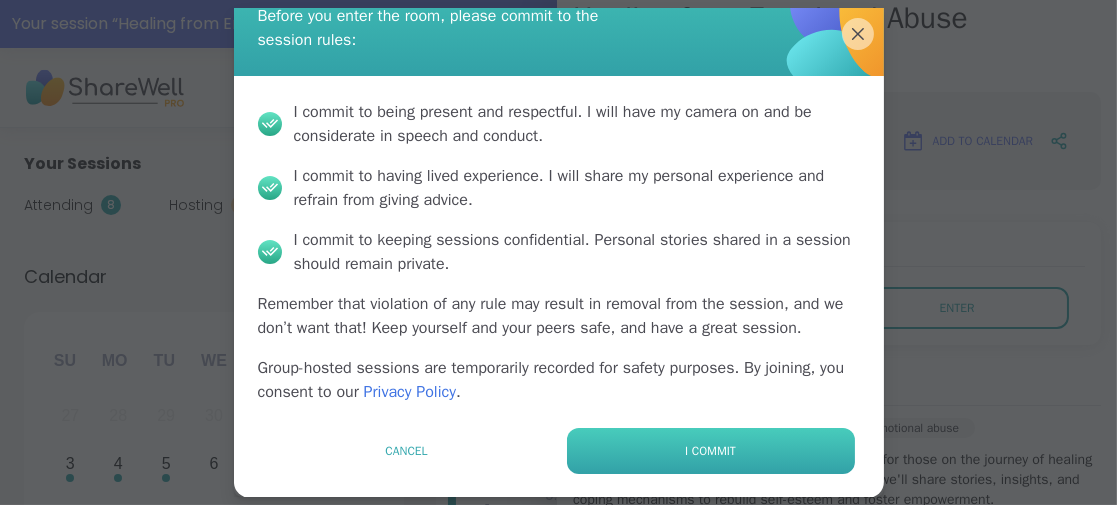 click on "I commit" at bounding box center [711, 451] 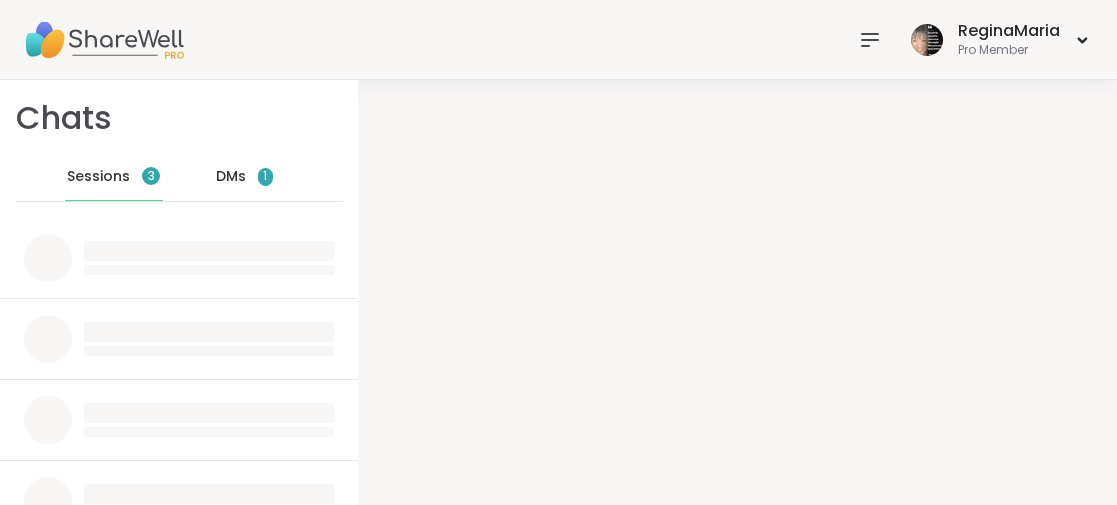 scroll, scrollTop: 0, scrollLeft: 0, axis: both 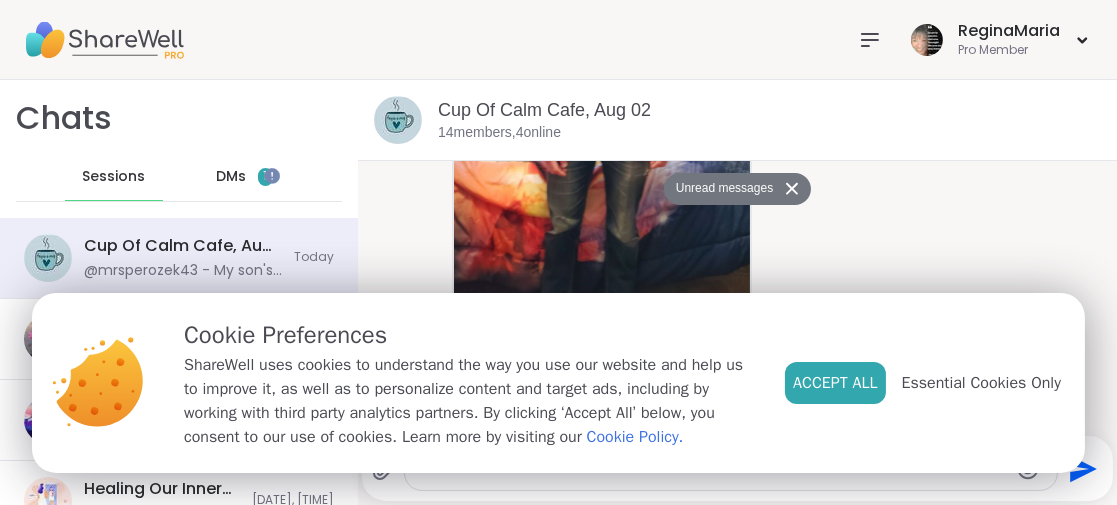 click on "1" at bounding box center [265, 176] 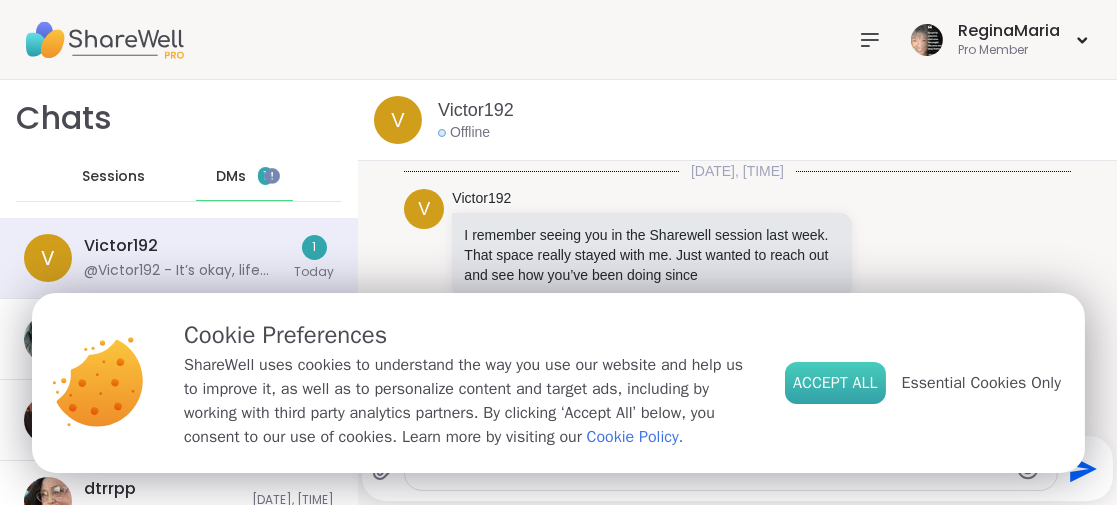 scroll, scrollTop: 3399, scrollLeft: 0, axis: vertical 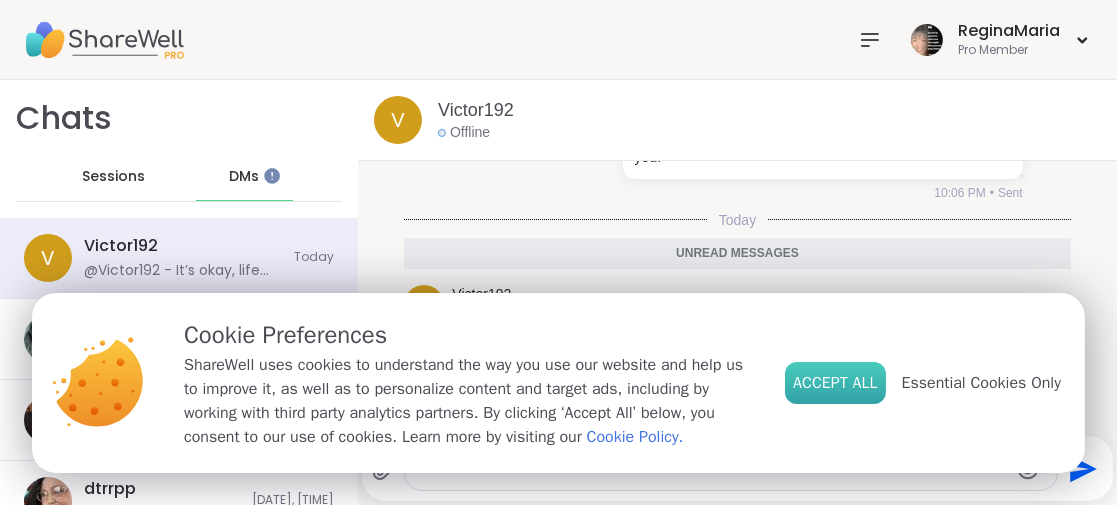 click on "Accept All" at bounding box center [835, 383] 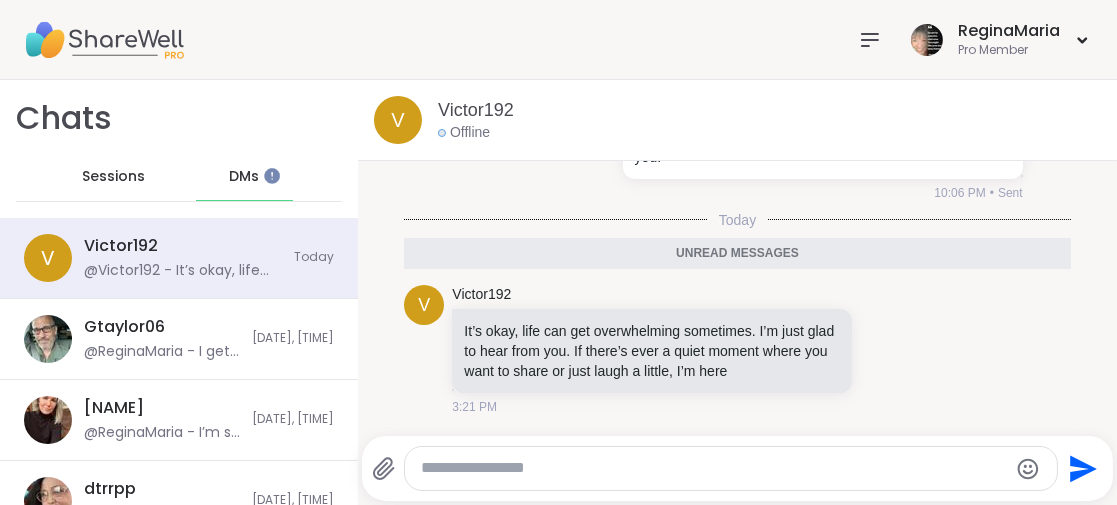 click at bounding box center (714, 468) 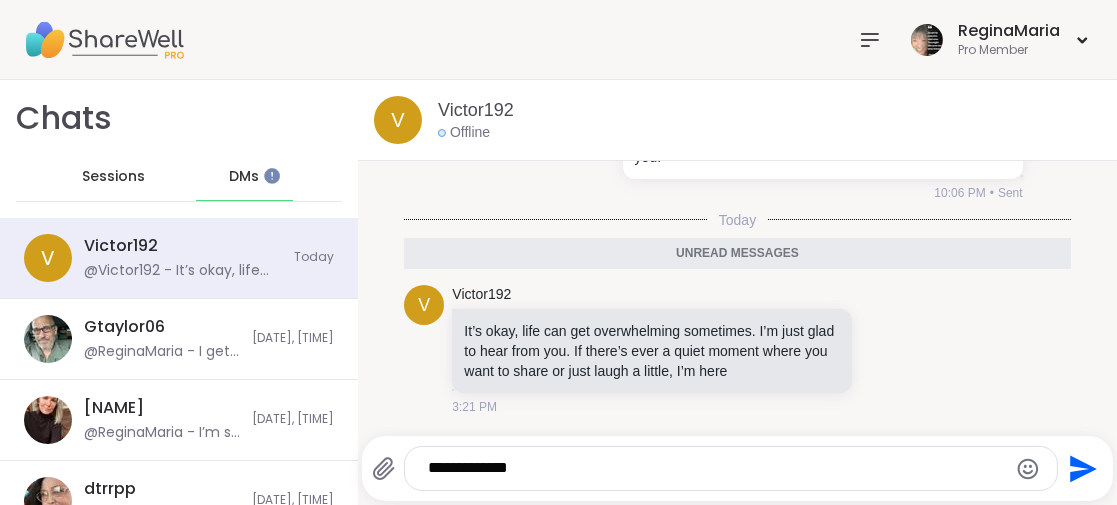 type on "**********" 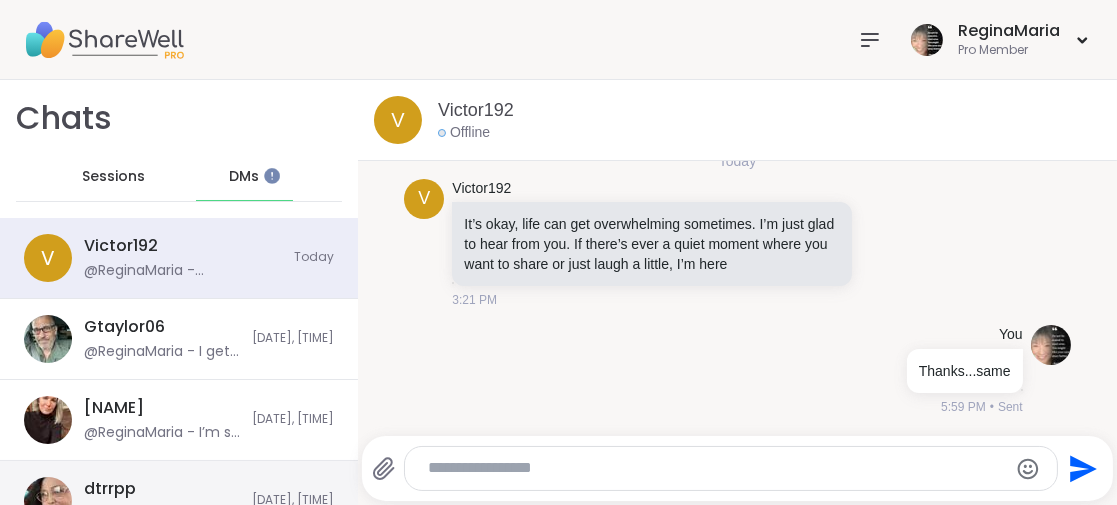 scroll, scrollTop: 3458, scrollLeft: 0, axis: vertical 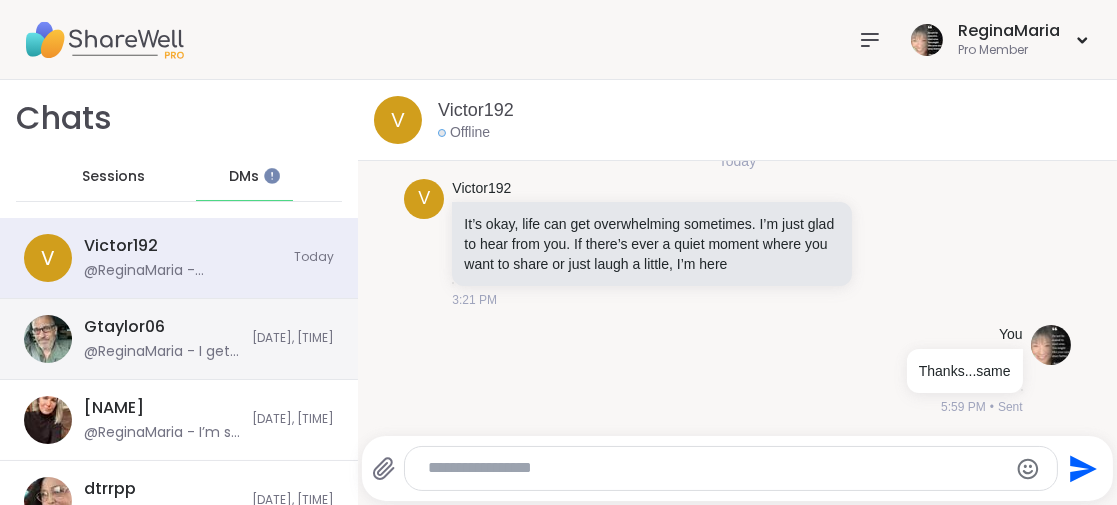 click on "Gtaylor06" at bounding box center [124, 327] 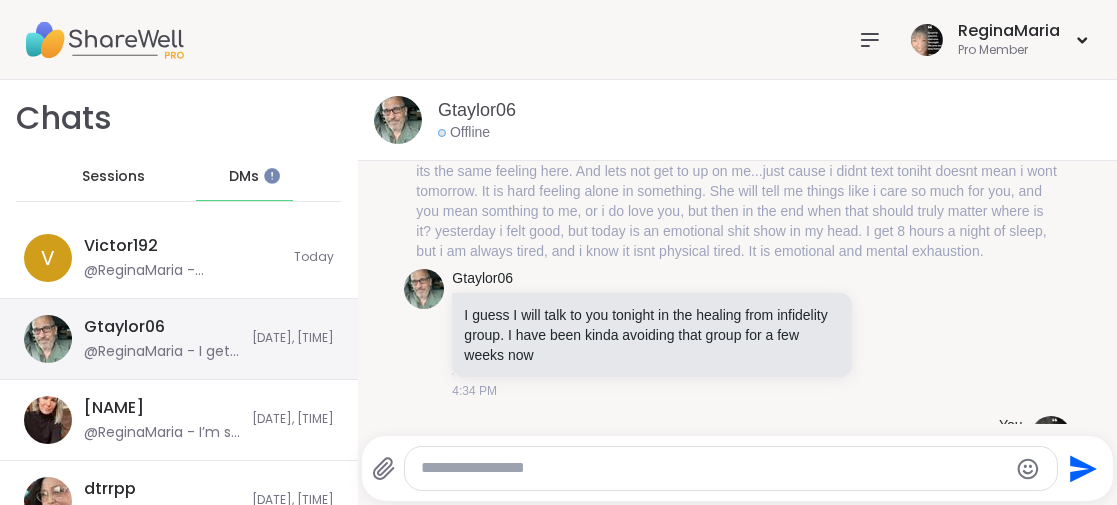 scroll, scrollTop: 4179, scrollLeft: 0, axis: vertical 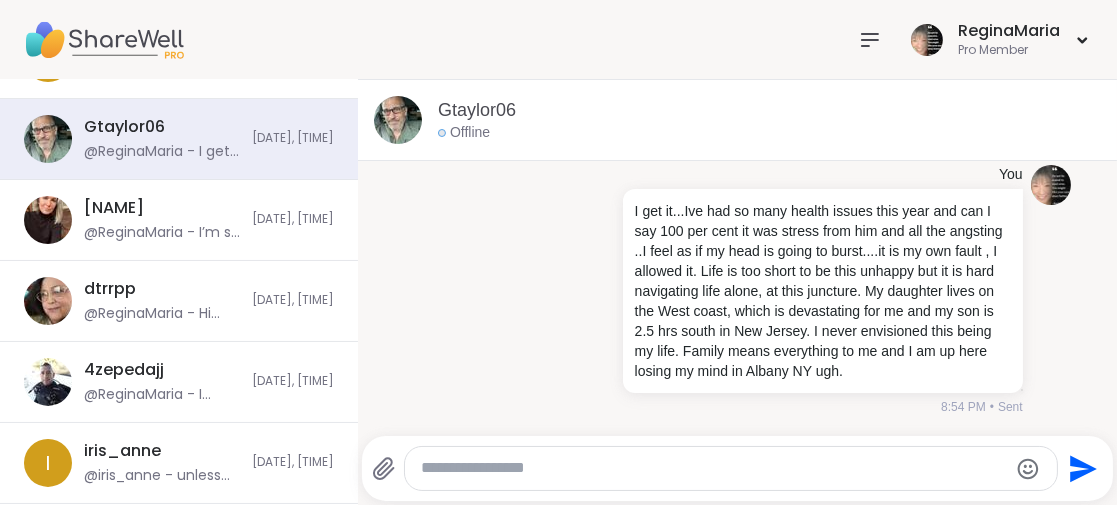 click 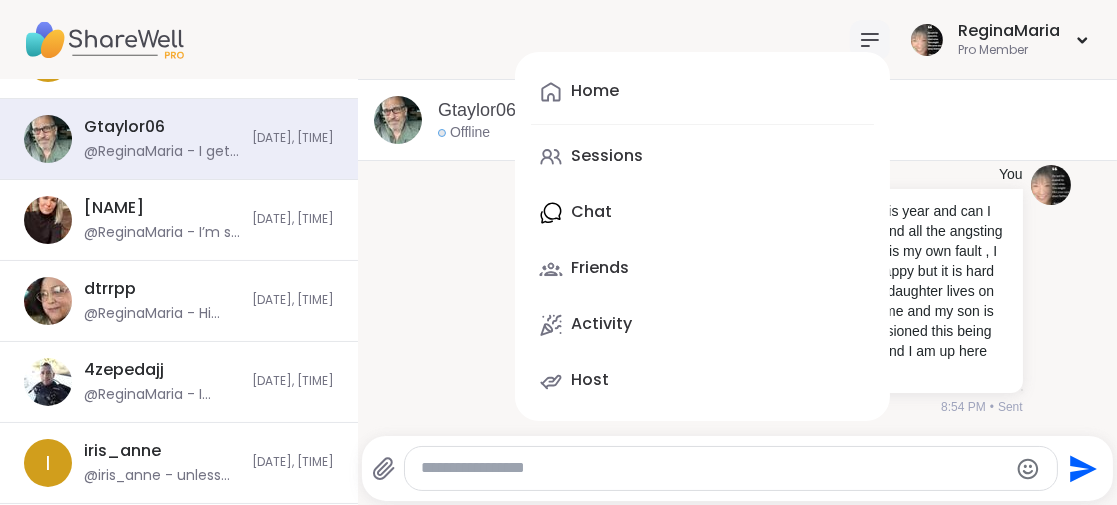 click on "Sessions" at bounding box center (607, 156) 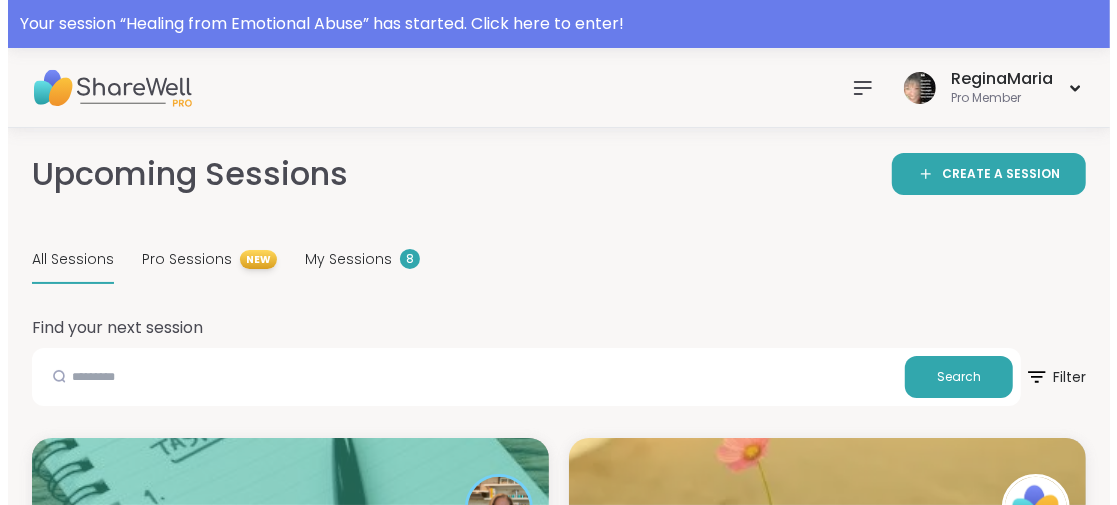 scroll, scrollTop: 200, scrollLeft: 0, axis: vertical 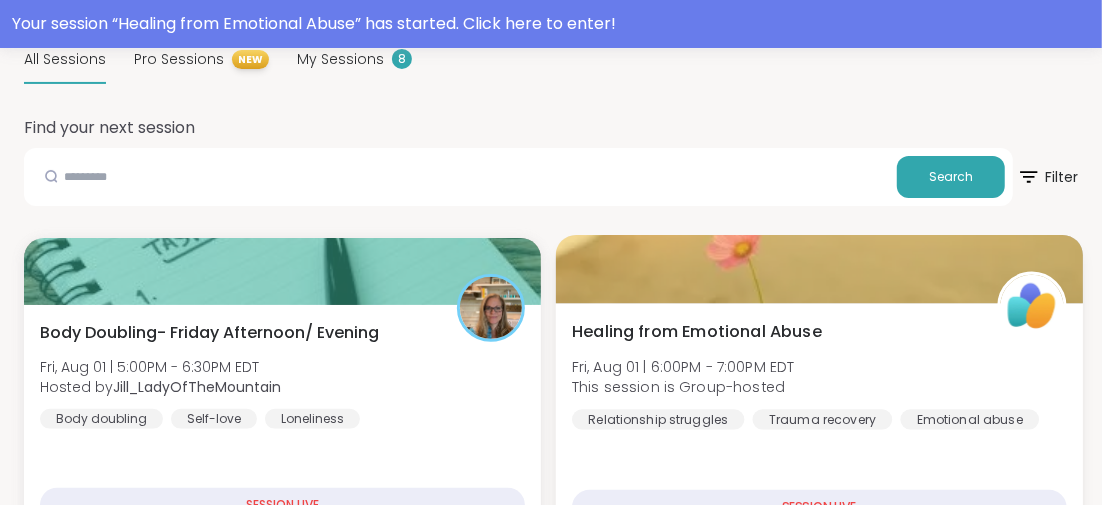 click on "Healing from Emotional Abuse" at bounding box center [697, 331] 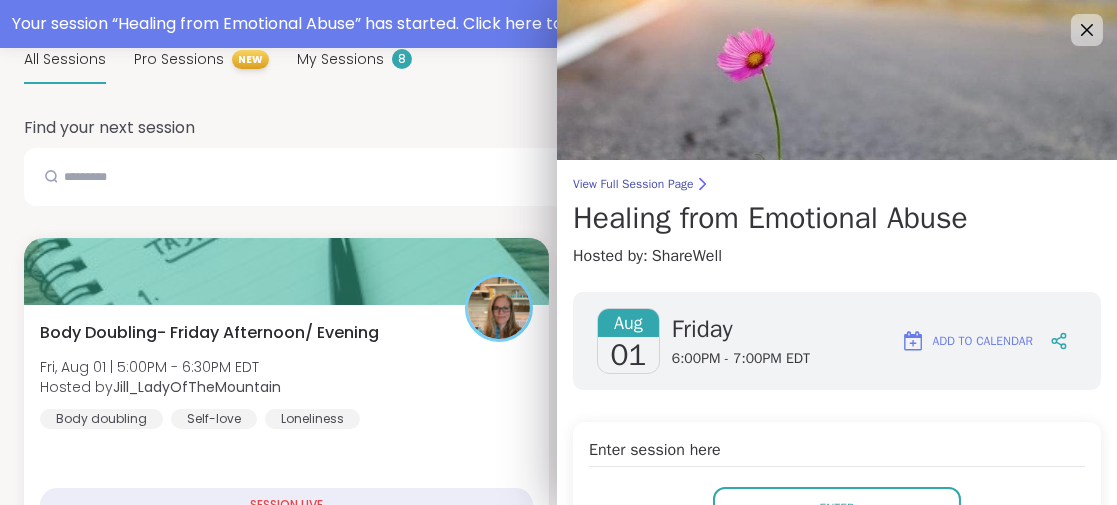 scroll, scrollTop: 200, scrollLeft: 0, axis: vertical 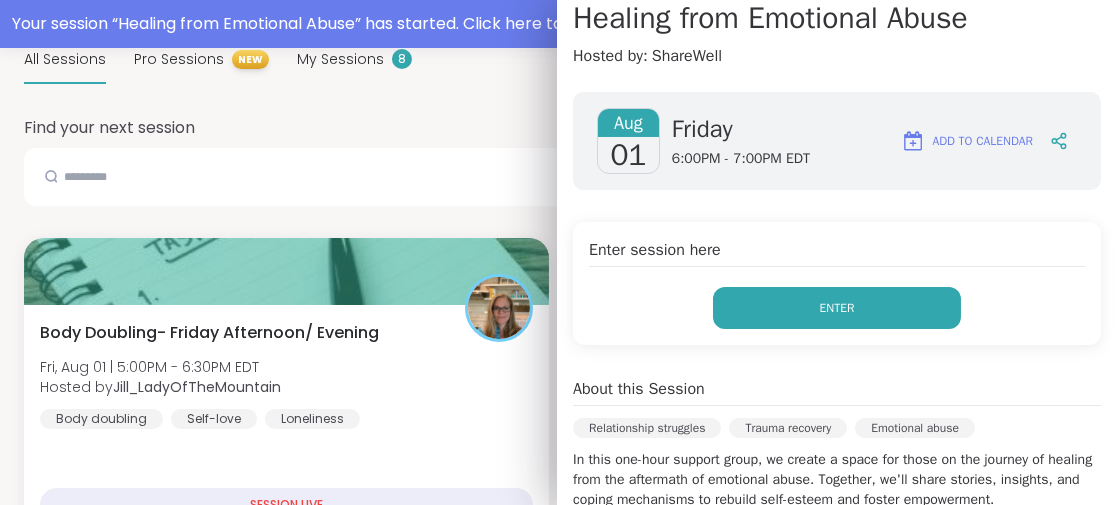 click on "Enter" at bounding box center (837, 308) 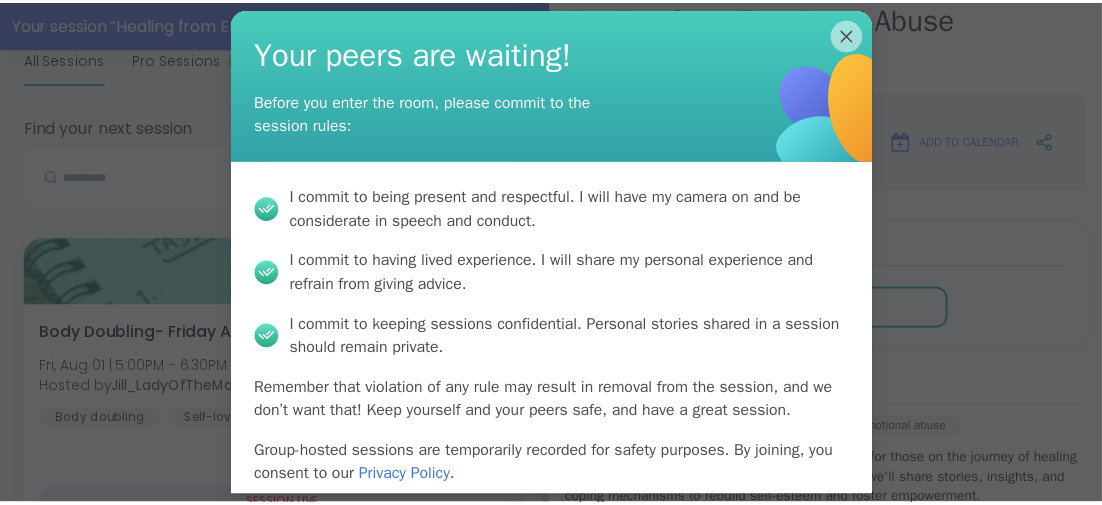 scroll, scrollTop: 85, scrollLeft: 0, axis: vertical 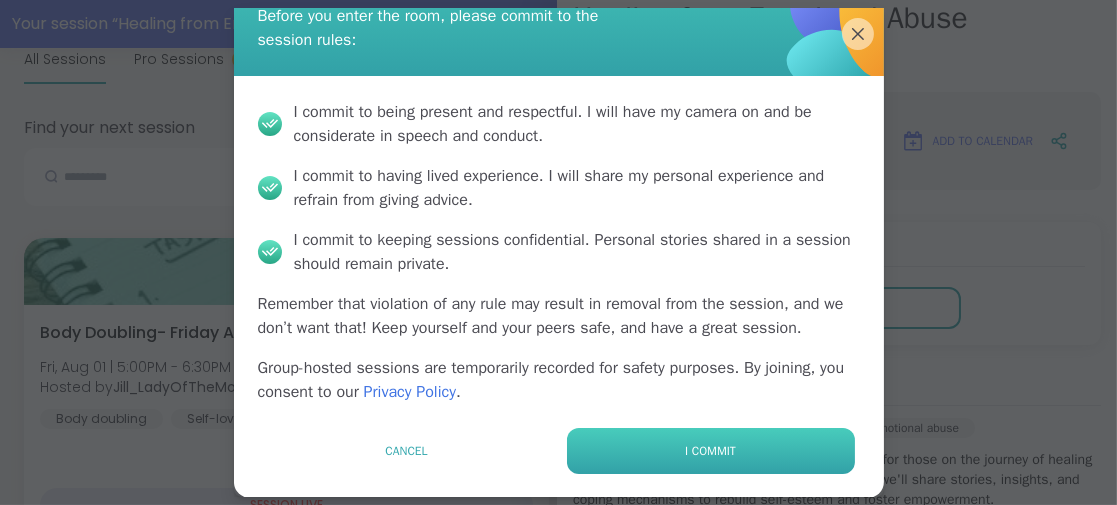 click on "I commit" at bounding box center [711, 451] 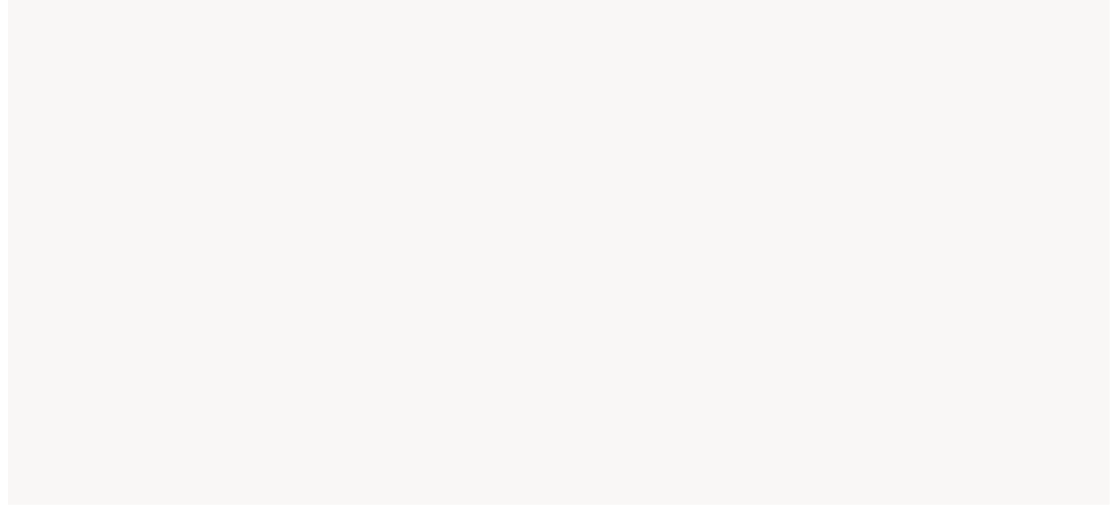 scroll, scrollTop: 0, scrollLeft: 0, axis: both 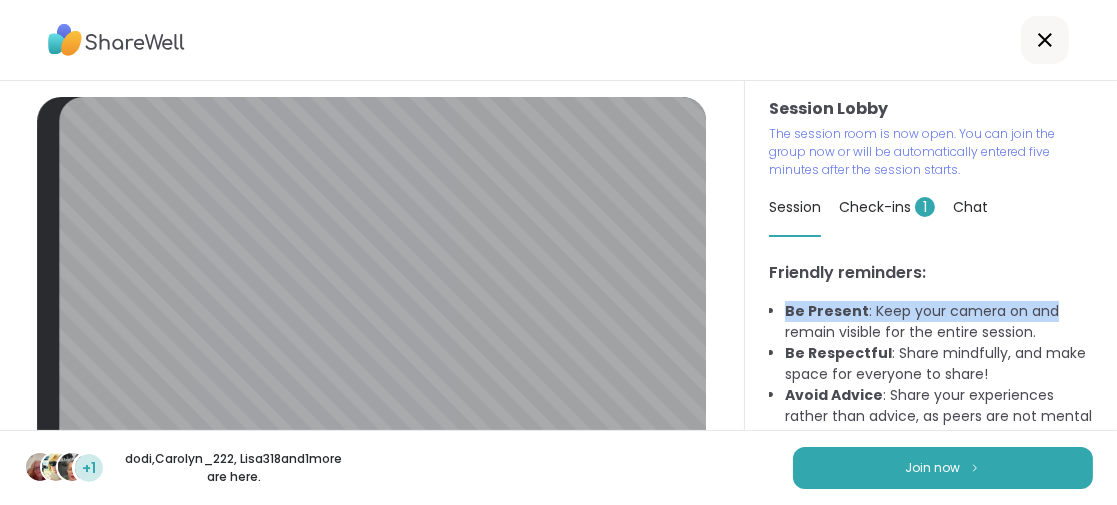 drag, startPoint x: 1083, startPoint y: 254, endPoint x: 1071, endPoint y: 326, distance: 72.99315 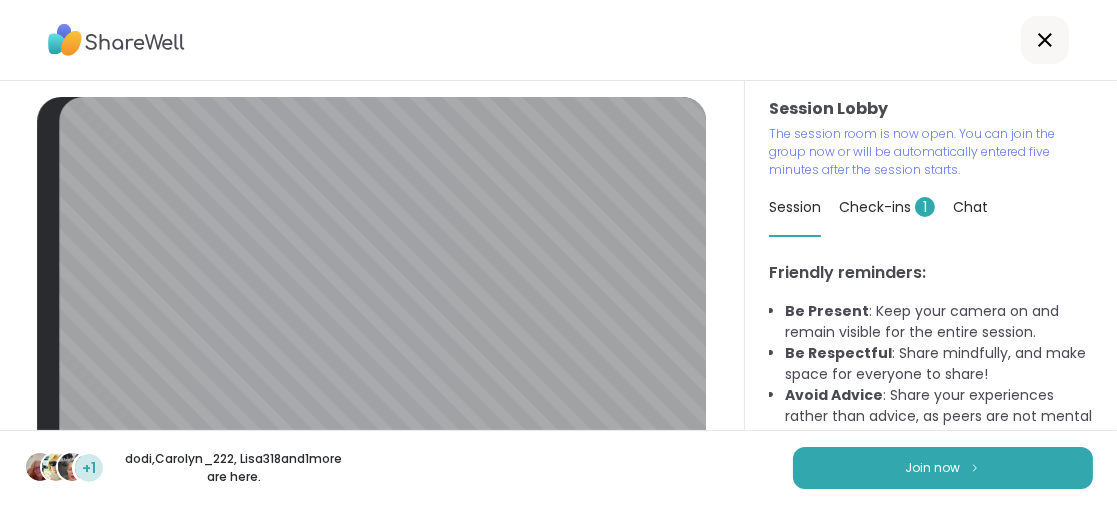 click 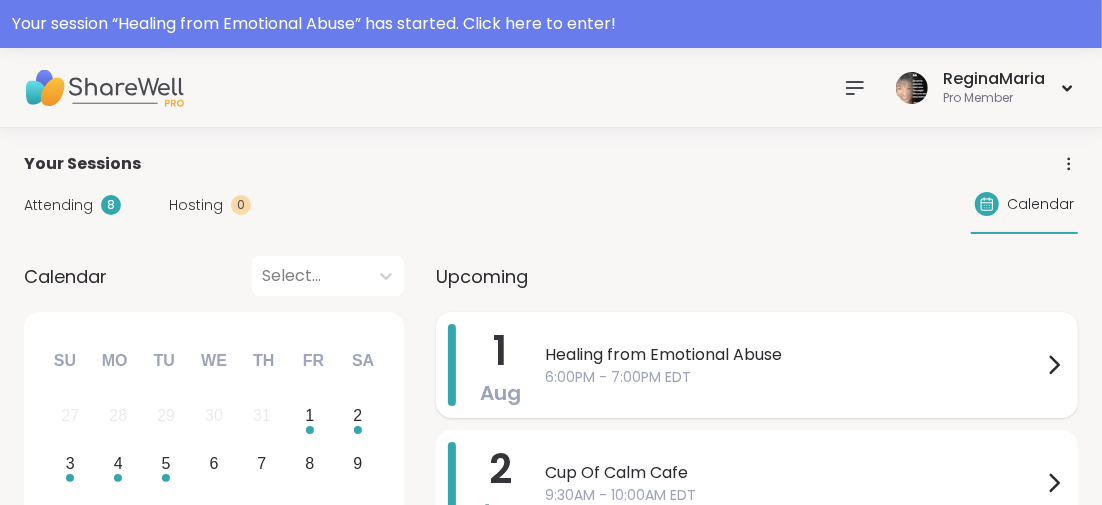 click on "Healing from Emotional Abuse" at bounding box center (793, 355) 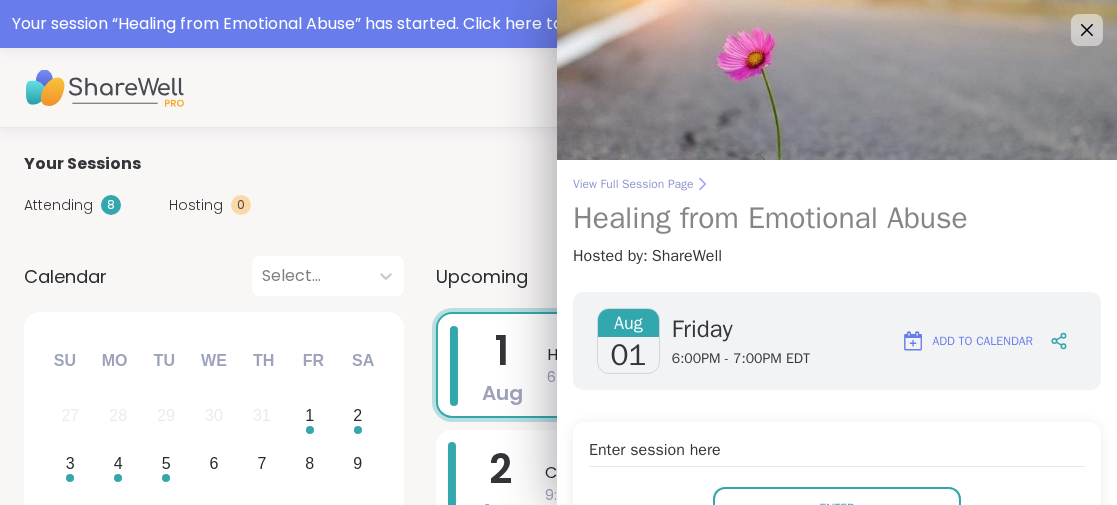 click on "Healing from Emotional Abuse" at bounding box center (837, 218) 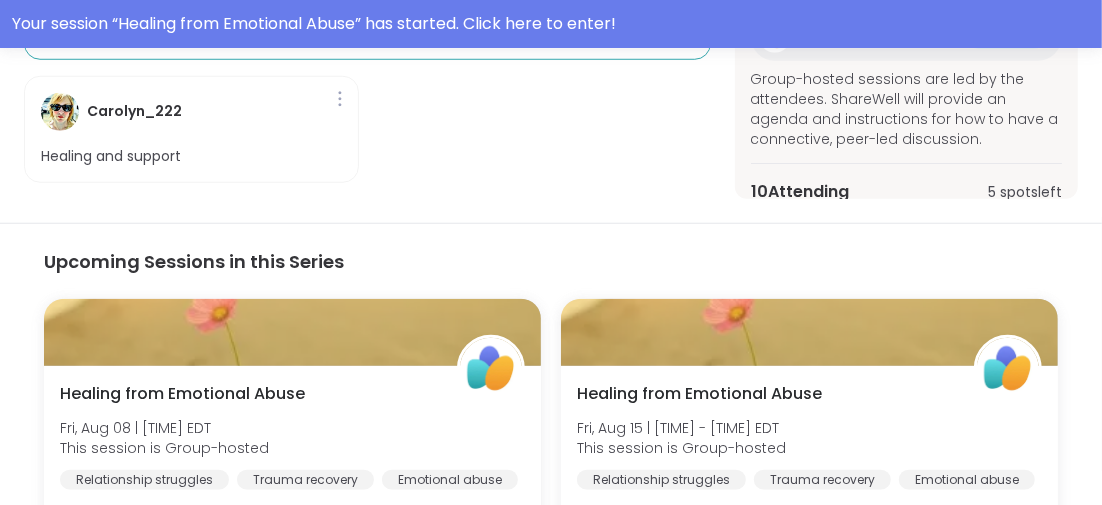scroll, scrollTop: 600, scrollLeft: 0, axis: vertical 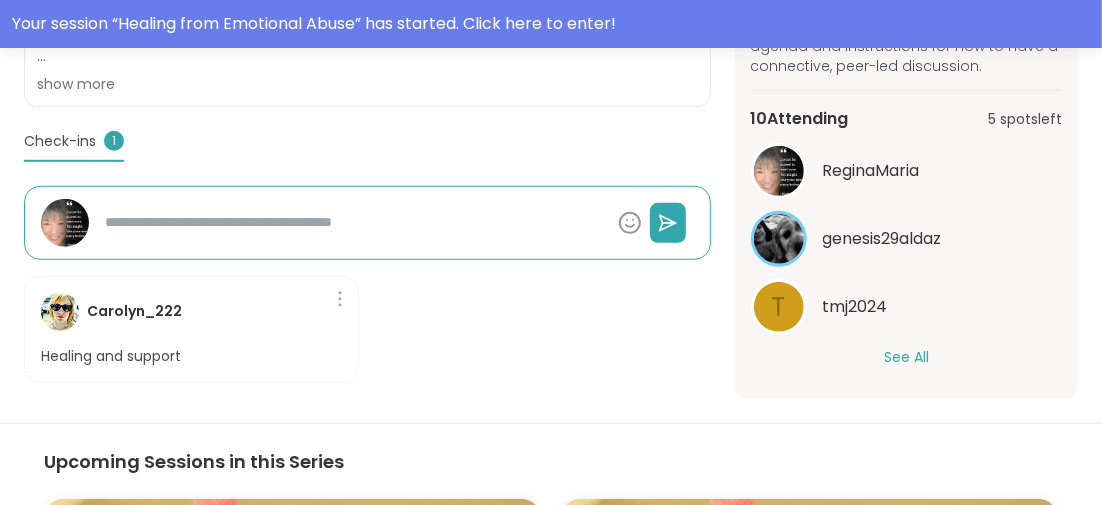 click on "See All" at bounding box center [906, 357] 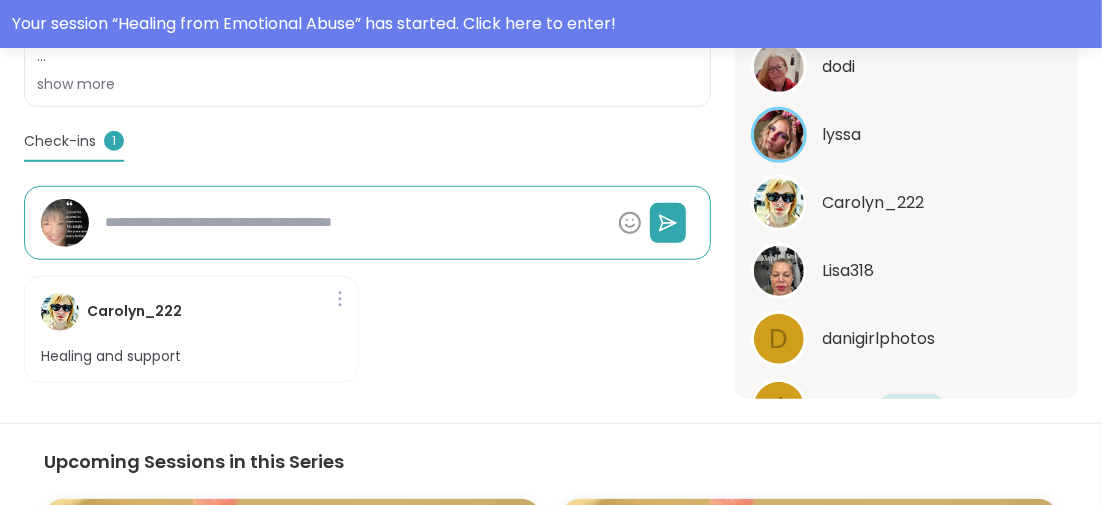 scroll, scrollTop: 748, scrollLeft: 0, axis: vertical 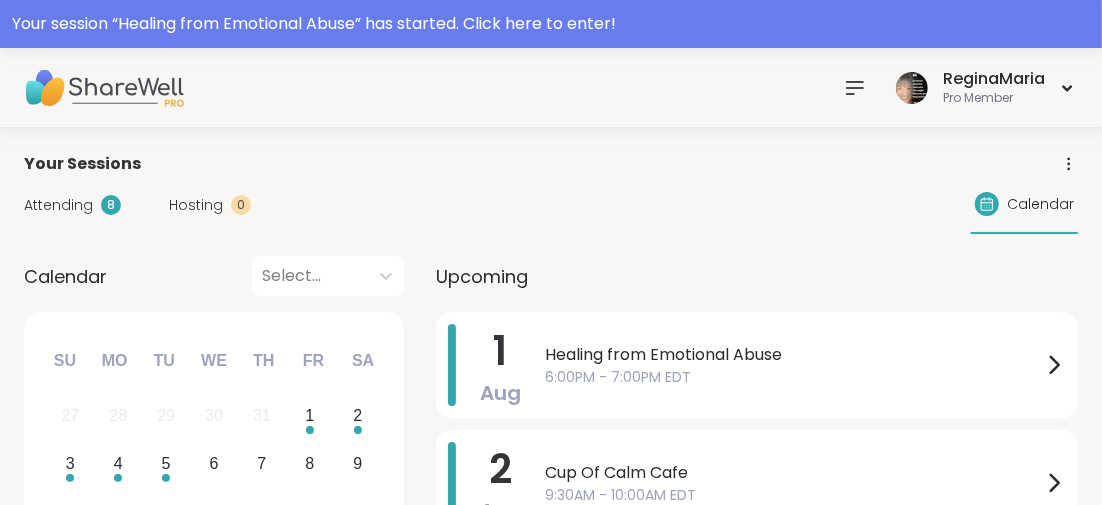 click 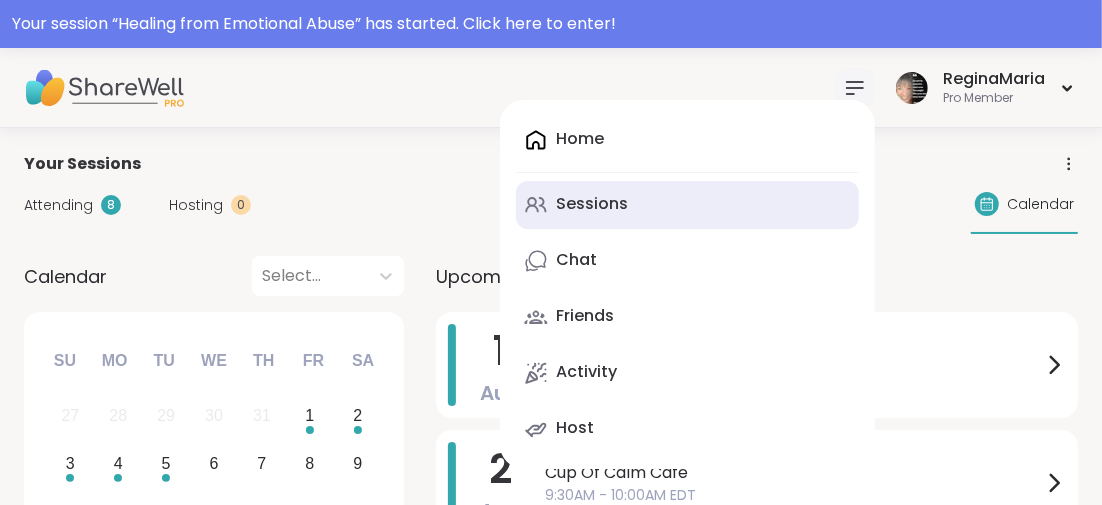 click on "Sessions" at bounding box center (592, 204) 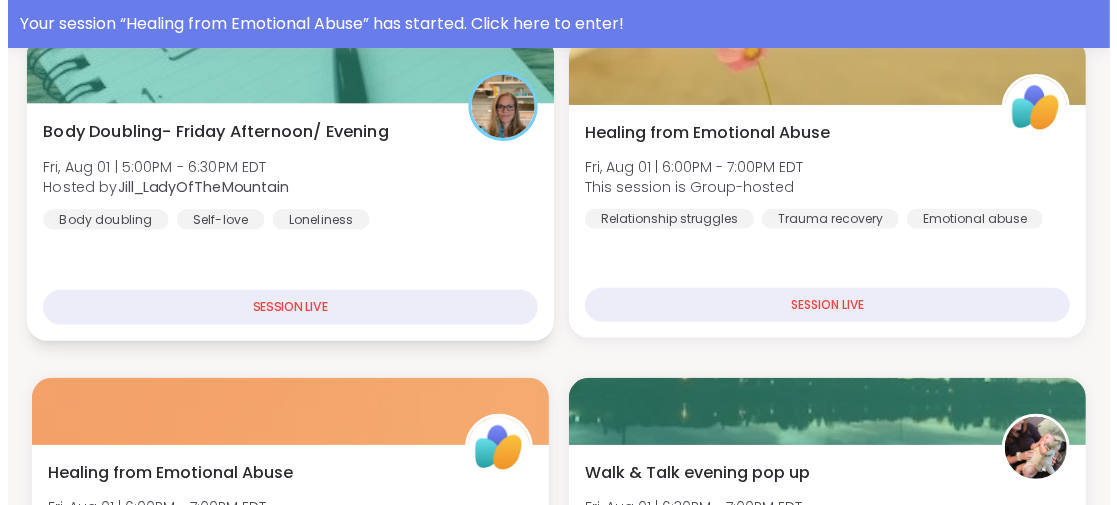 scroll, scrollTop: 600, scrollLeft: 0, axis: vertical 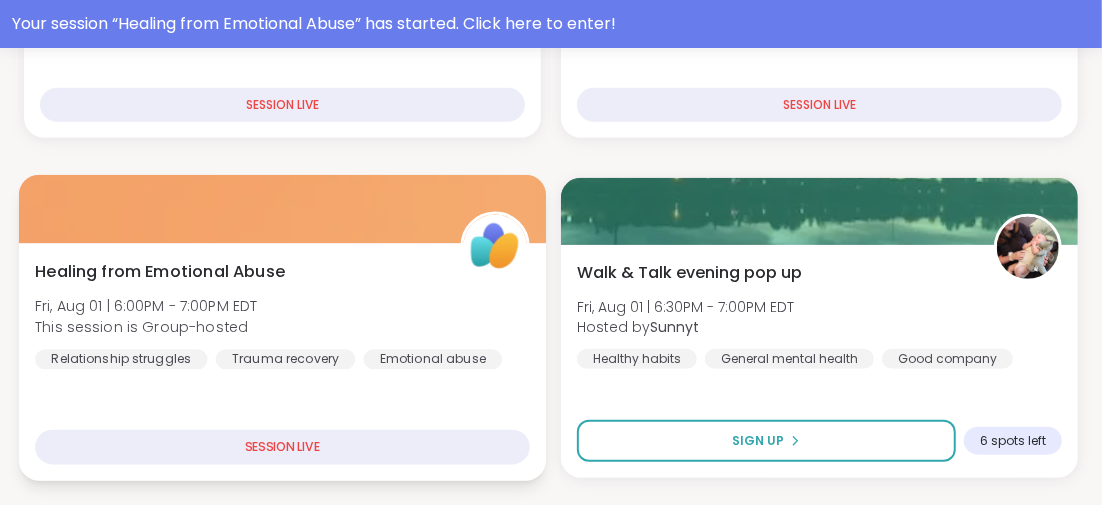 click on "Healing from Emotional Abuse" at bounding box center [160, 271] 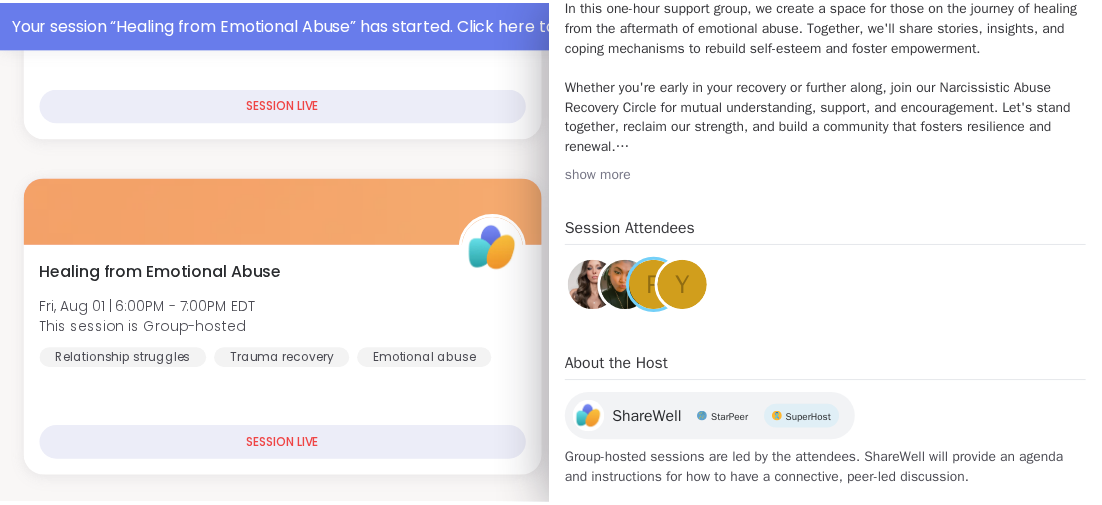 scroll, scrollTop: 0, scrollLeft: 0, axis: both 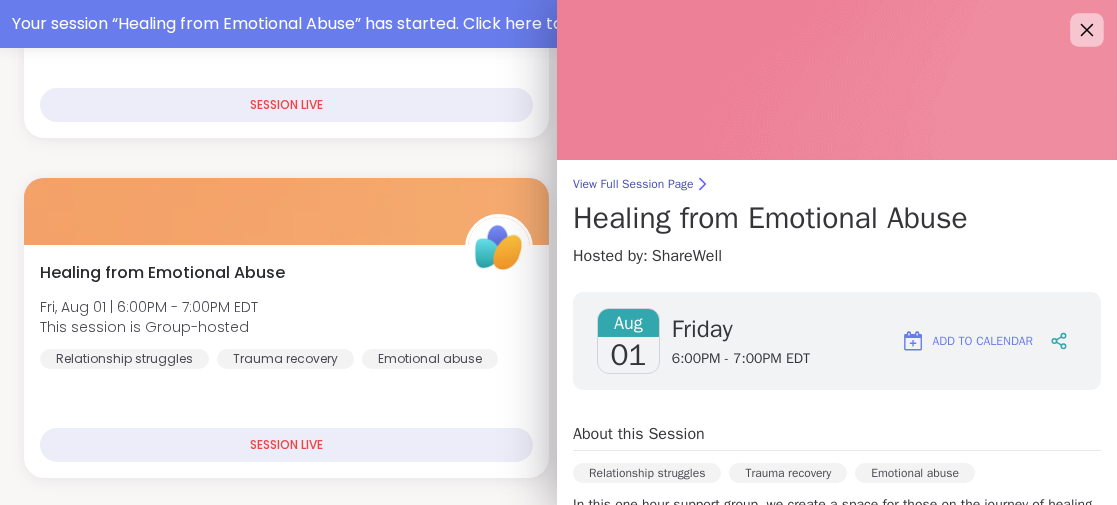 click 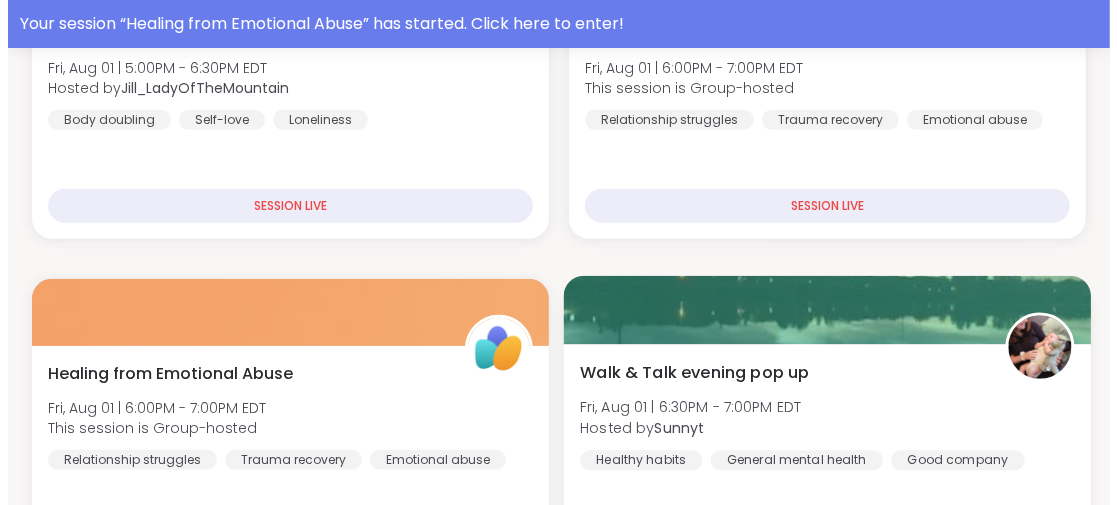 scroll, scrollTop: 400, scrollLeft: 0, axis: vertical 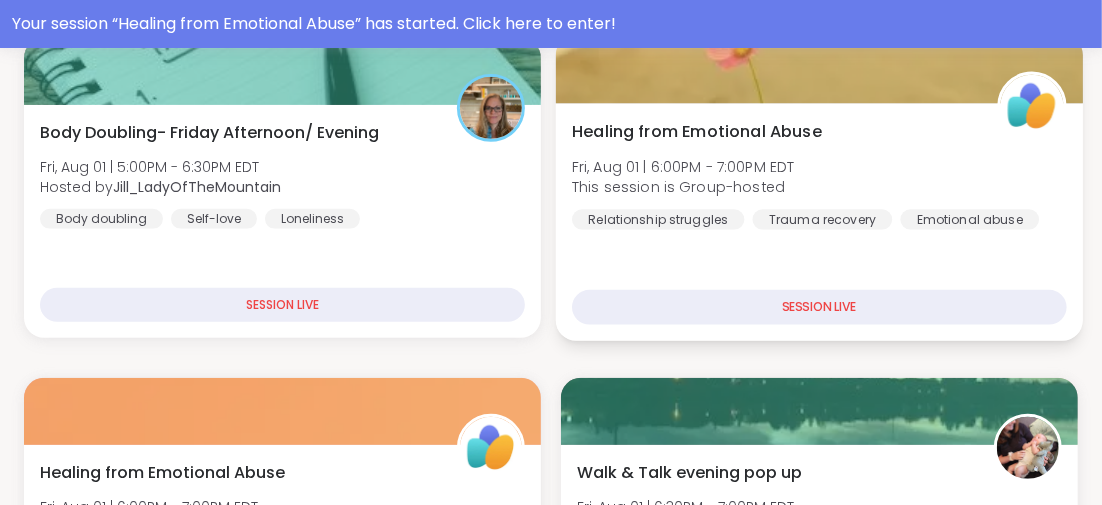 click on "Healing from Emotional Abuse" at bounding box center [697, 131] 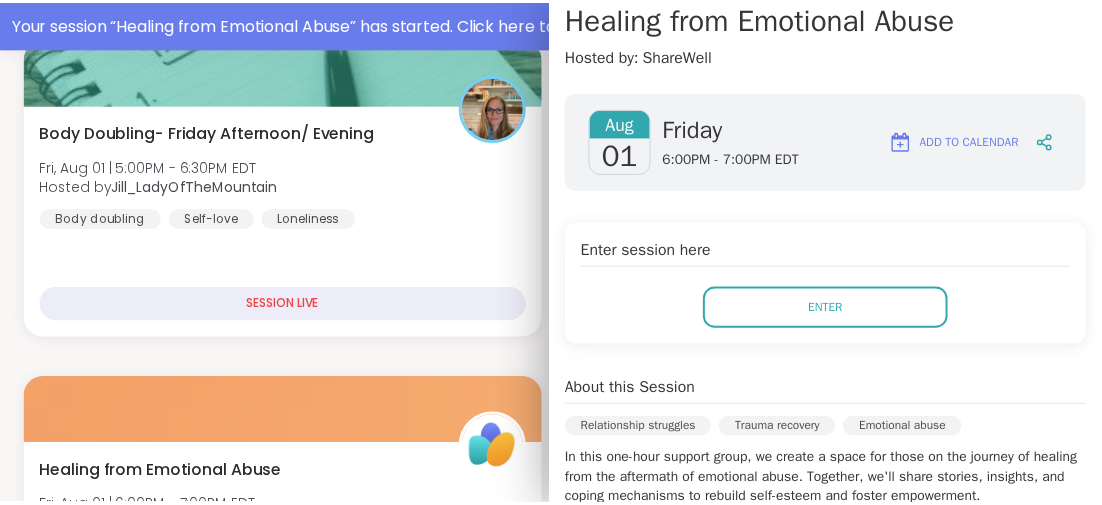 scroll, scrollTop: 0, scrollLeft: 0, axis: both 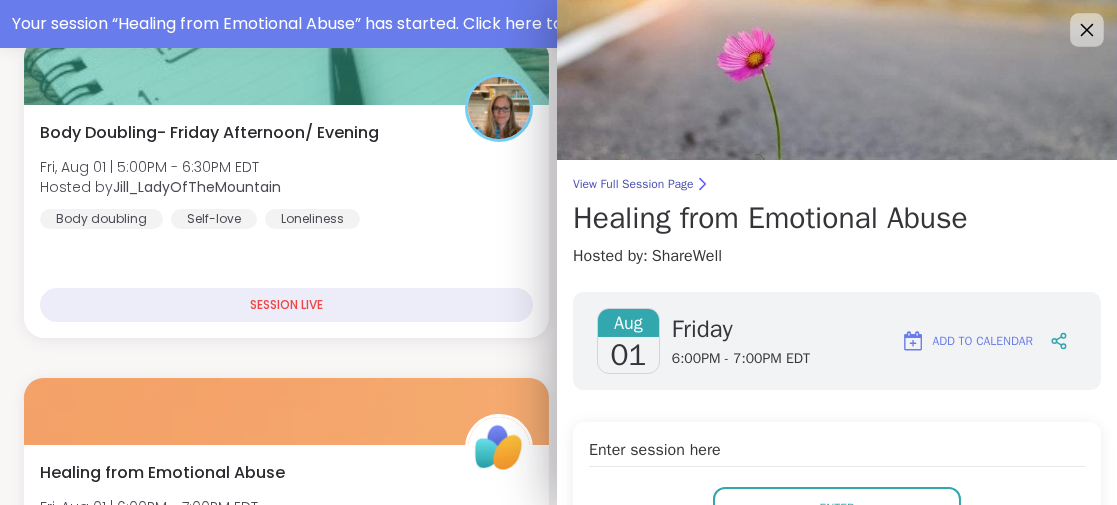 click 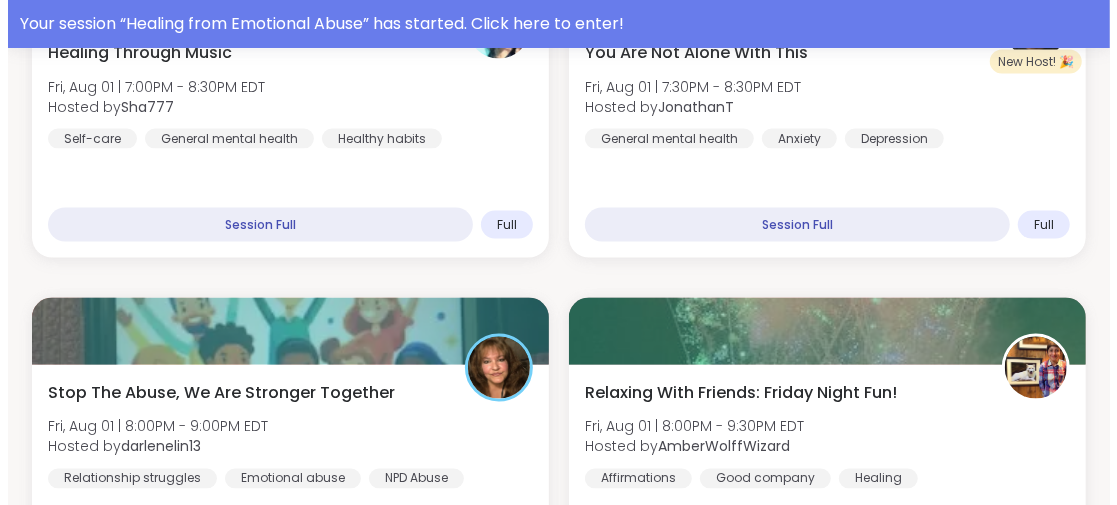 scroll, scrollTop: 1600, scrollLeft: 0, axis: vertical 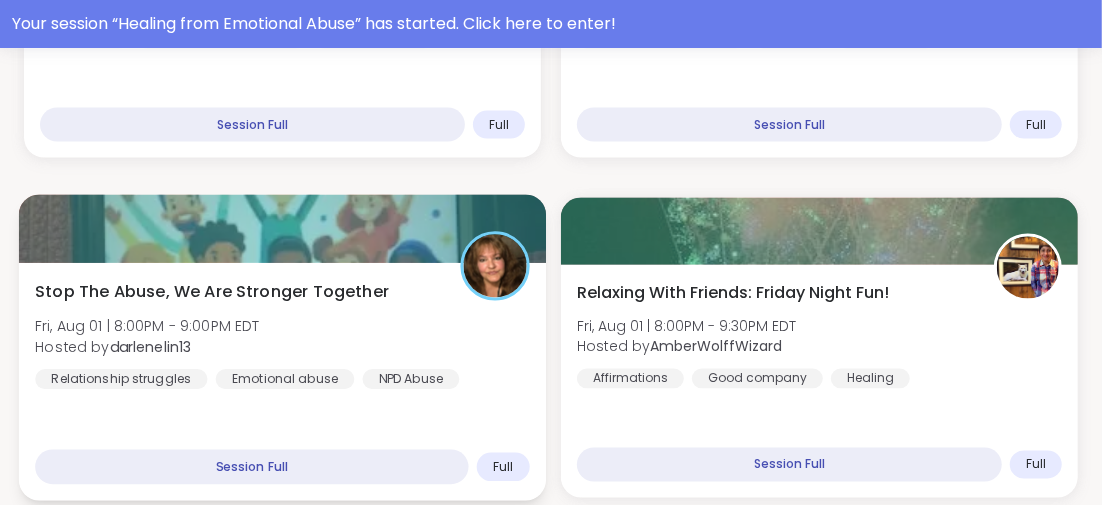 click on "Stop The Abuse,      We Are Stronger Together" at bounding box center [212, 291] 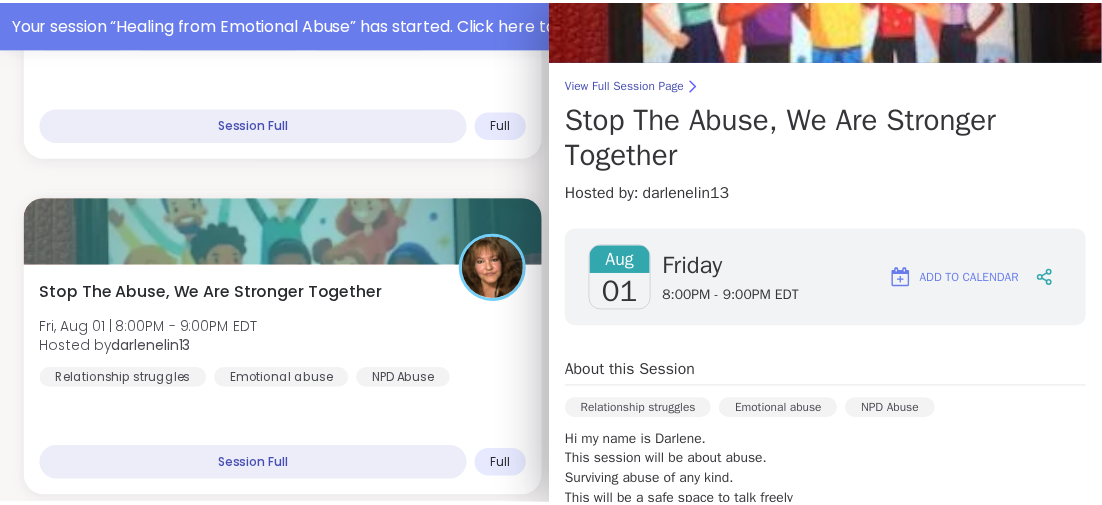 scroll, scrollTop: 0, scrollLeft: 0, axis: both 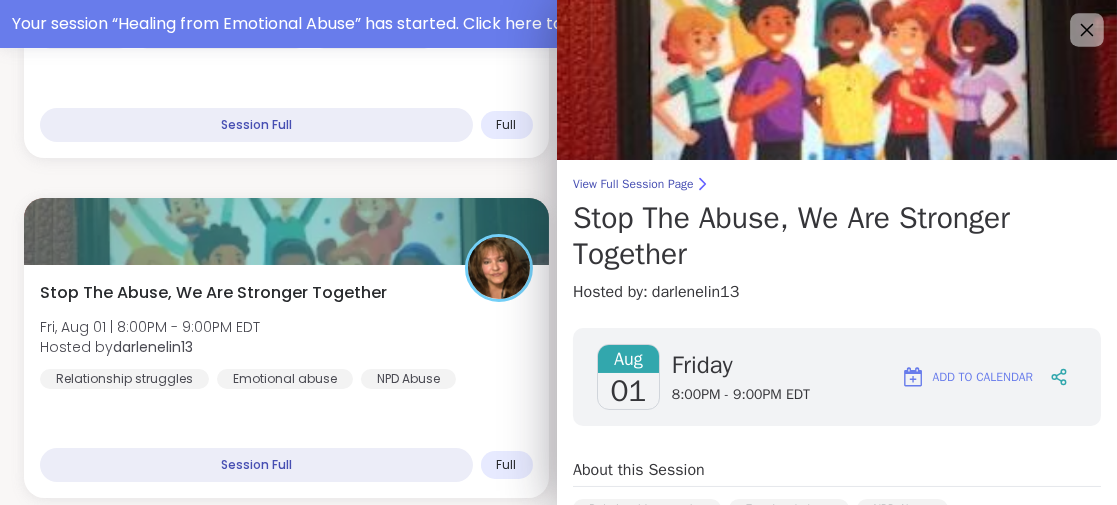 click 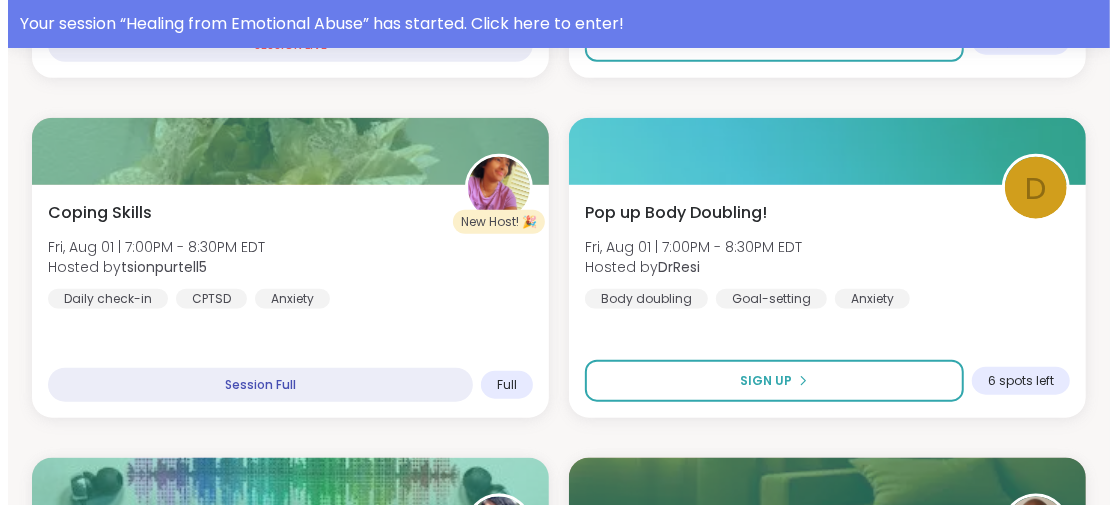 scroll, scrollTop: 200, scrollLeft: 0, axis: vertical 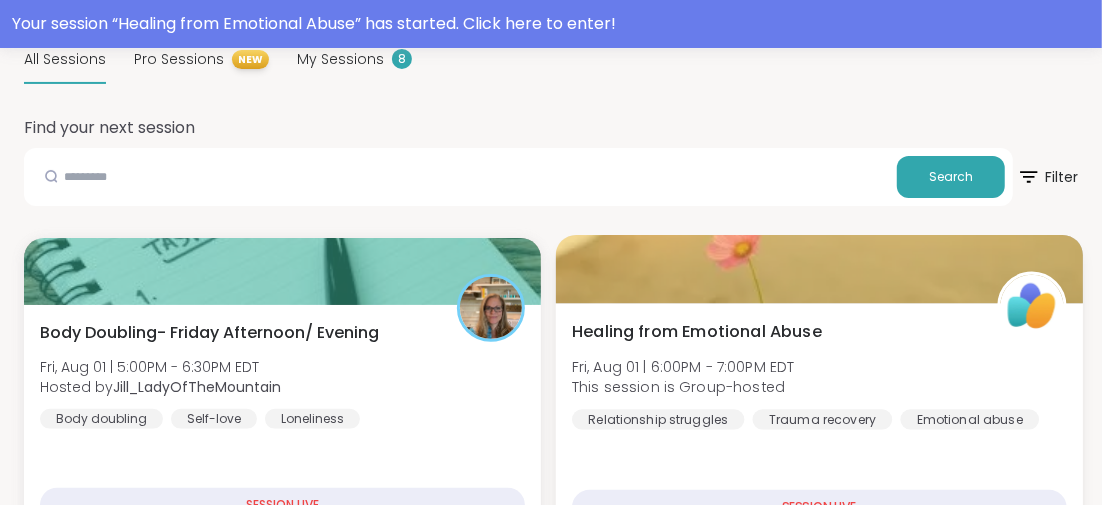 click on "Healing from Emotional Abuse" at bounding box center (697, 331) 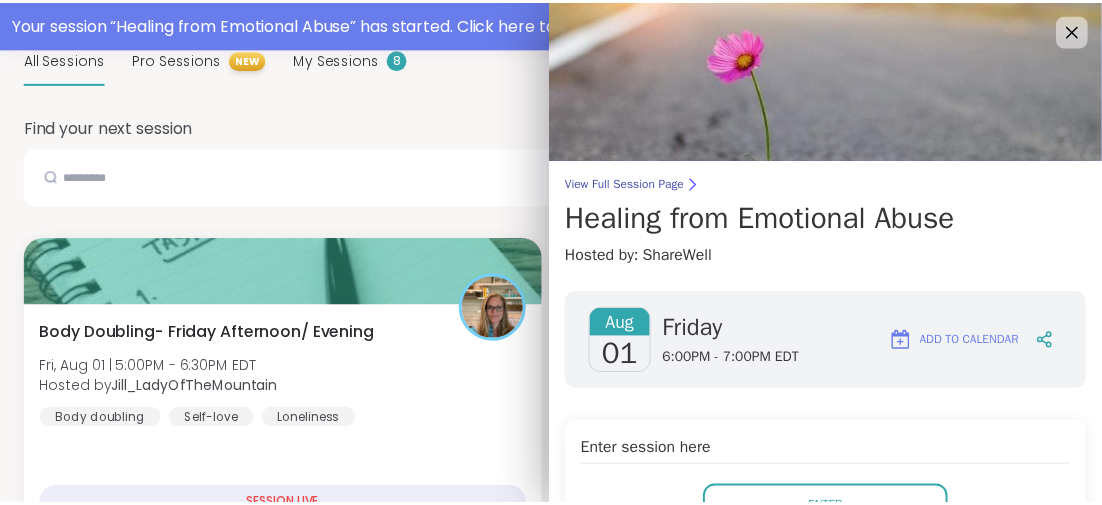 scroll, scrollTop: 99, scrollLeft: 0, axis: vertical 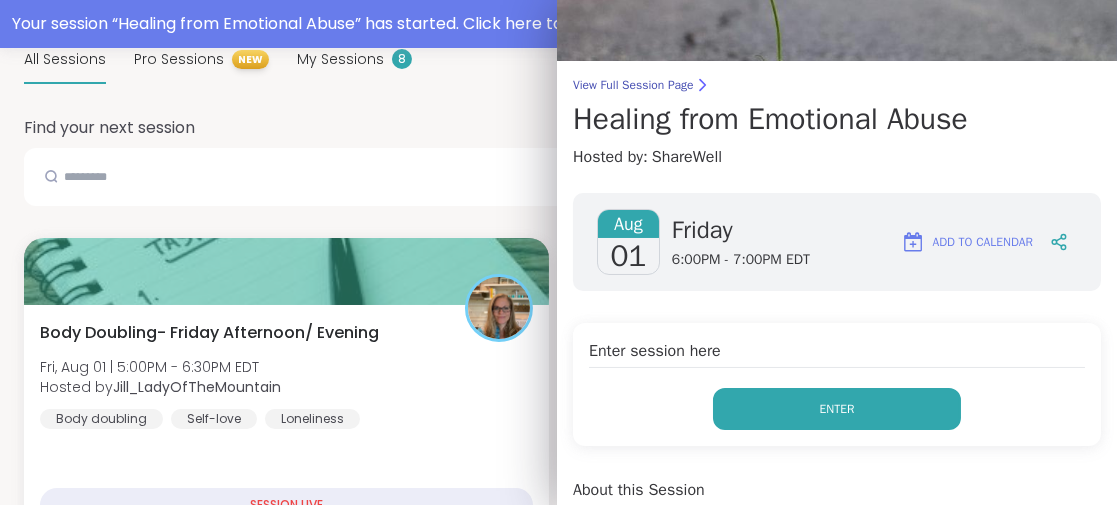 click on "Enter" at bounding box center (837, 409) 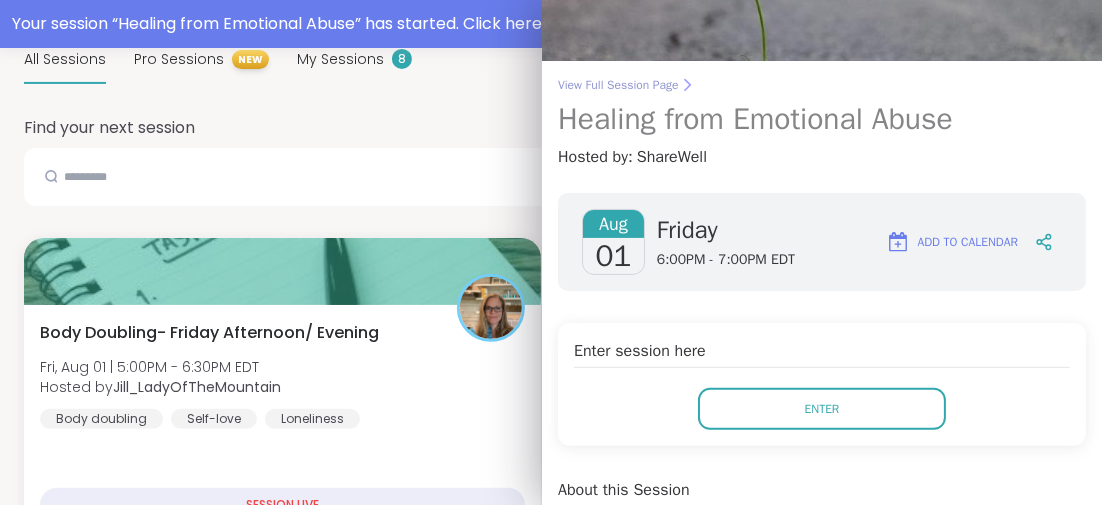 click on "Healing from Emotional Abuse" at bounding box center [822, 119] 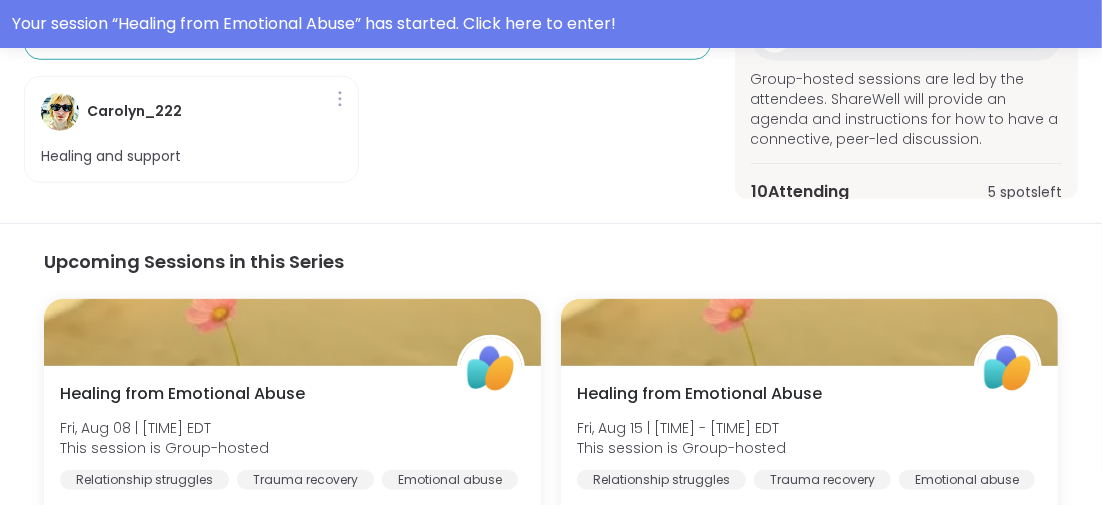 scroll, scrollTop: 300, scrollLeft: 0, axis: vertical 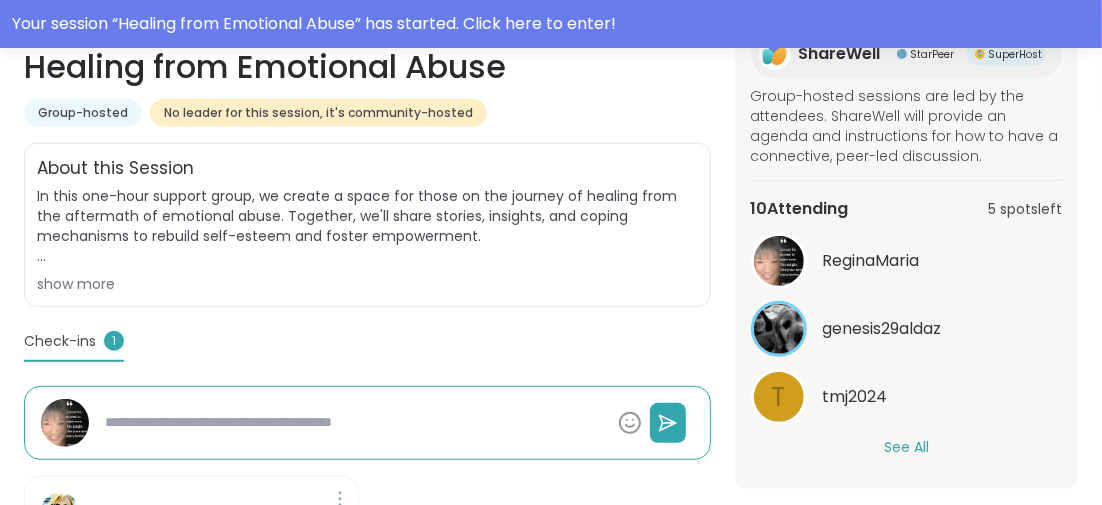 click on "See All" at bounding box center [906, 447] 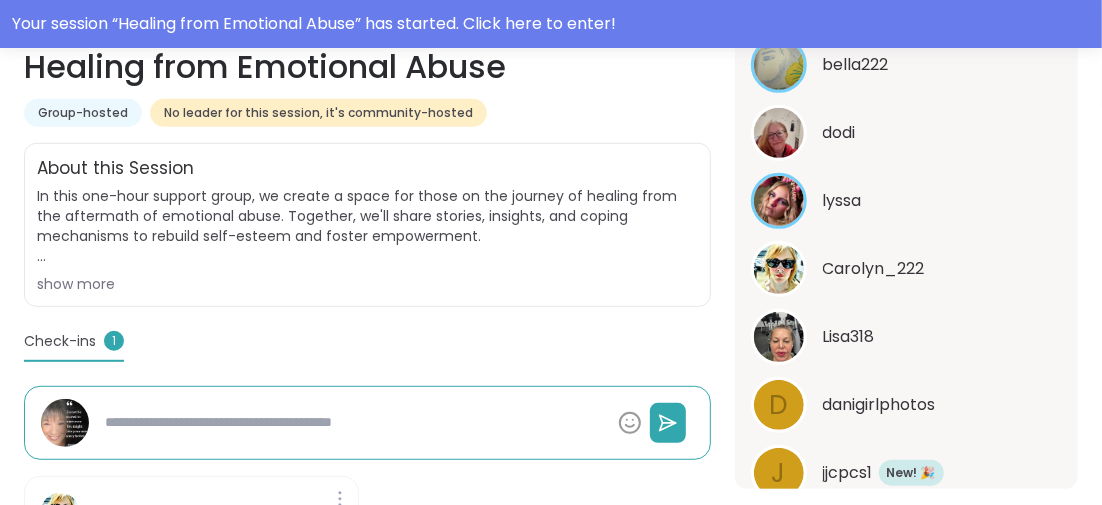 scroll, scrollTop: 749, scrollLeft: 0, axis: vertical 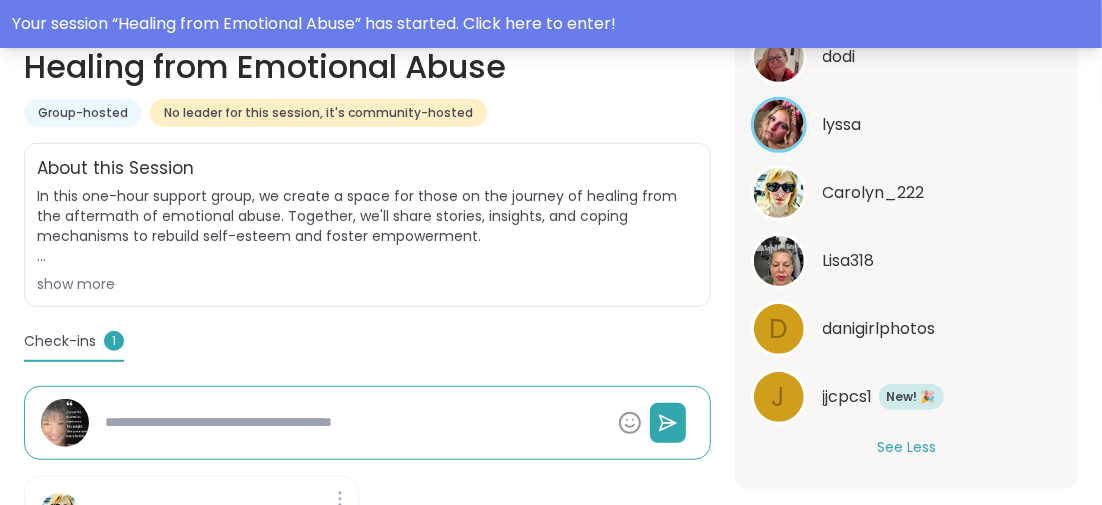 click on "Your session “ Healing from Emotional Abuse ” has started. Click here to enter!" at bounding box center (551, 24) 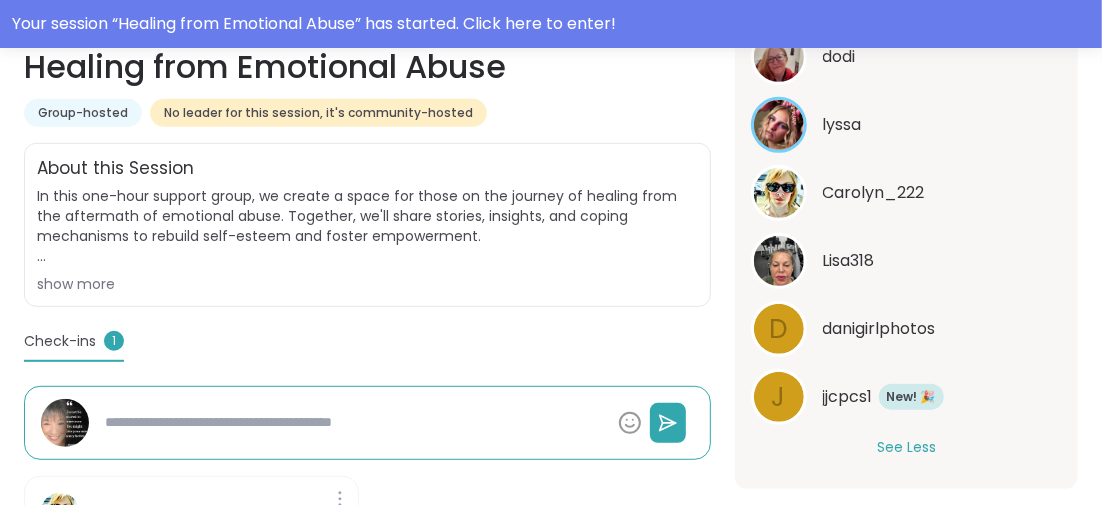 type on "*" 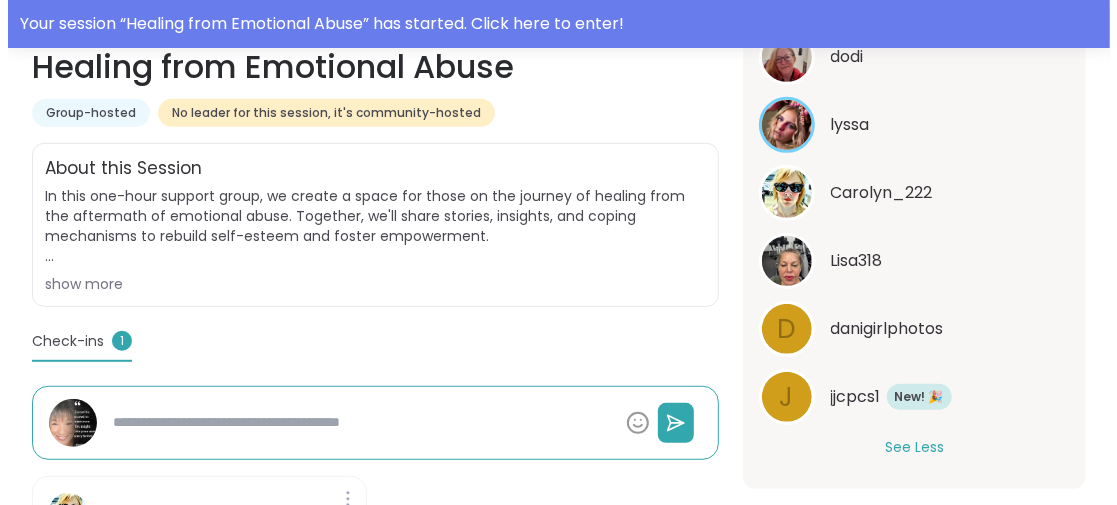 scroll, scrollTop: 0, scrollLeft: 0, axis: both 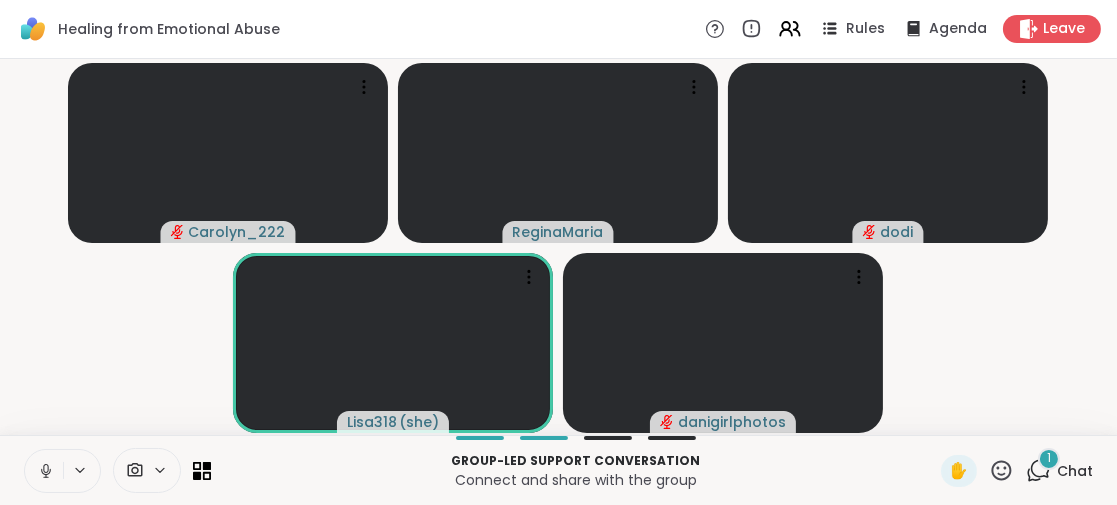 click on "1" at bounding box center [1049, 459] 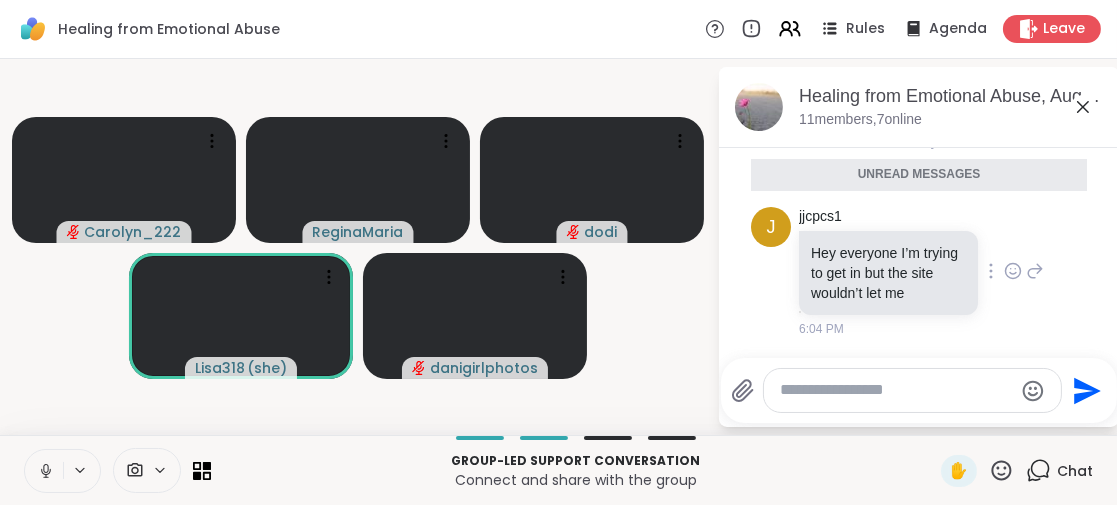 scroll, scrollTop: 0, scrollLeft: 0, axis: both 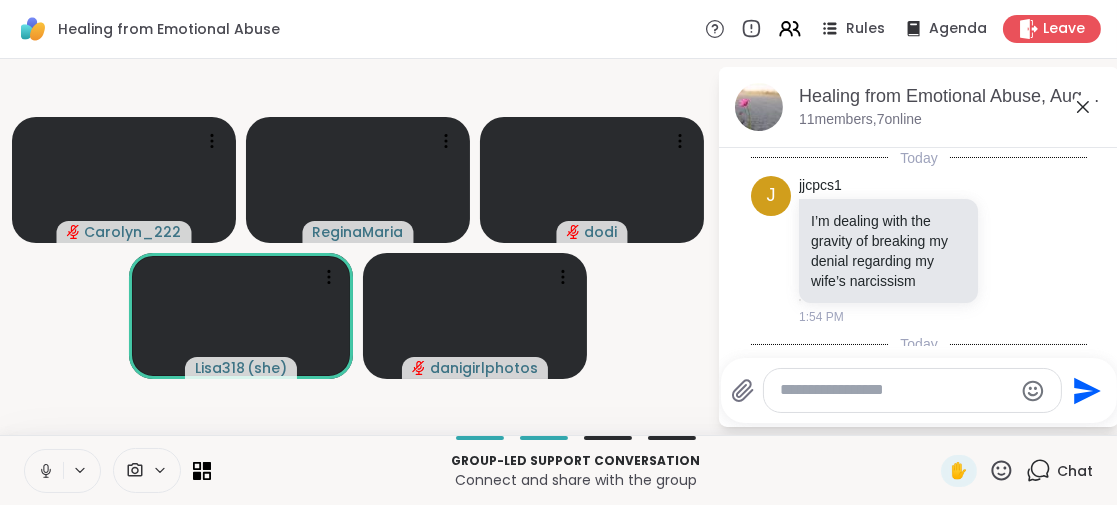 click at bounding box center [896, 390] 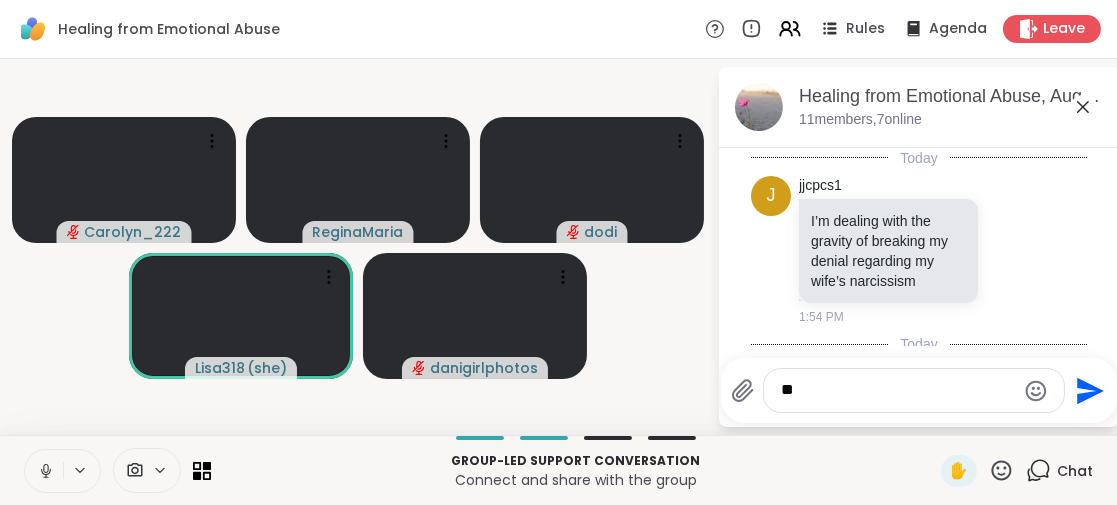 type on "***" 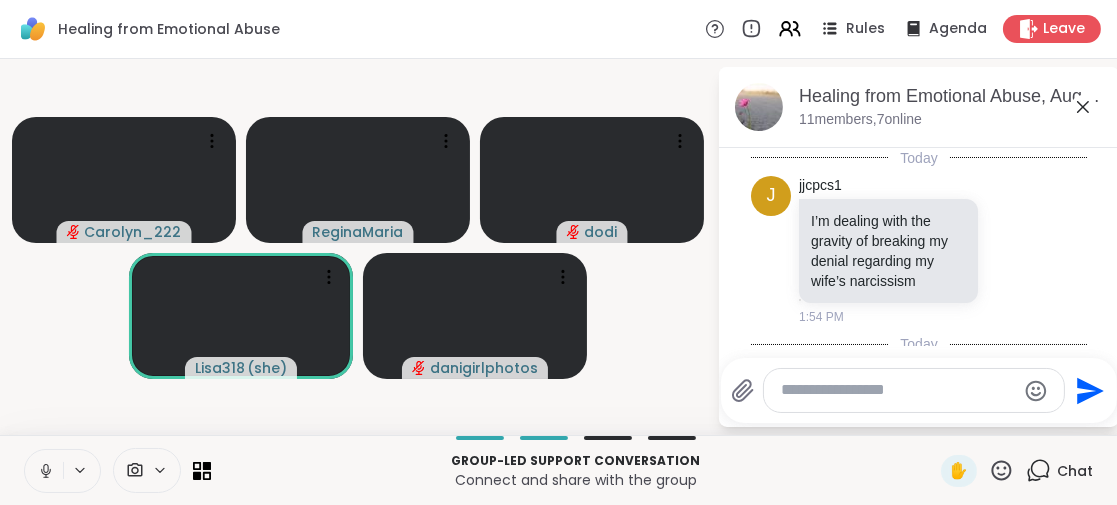 scroll, scrollTop: 280, scrollLeft: 0, axis: vertical 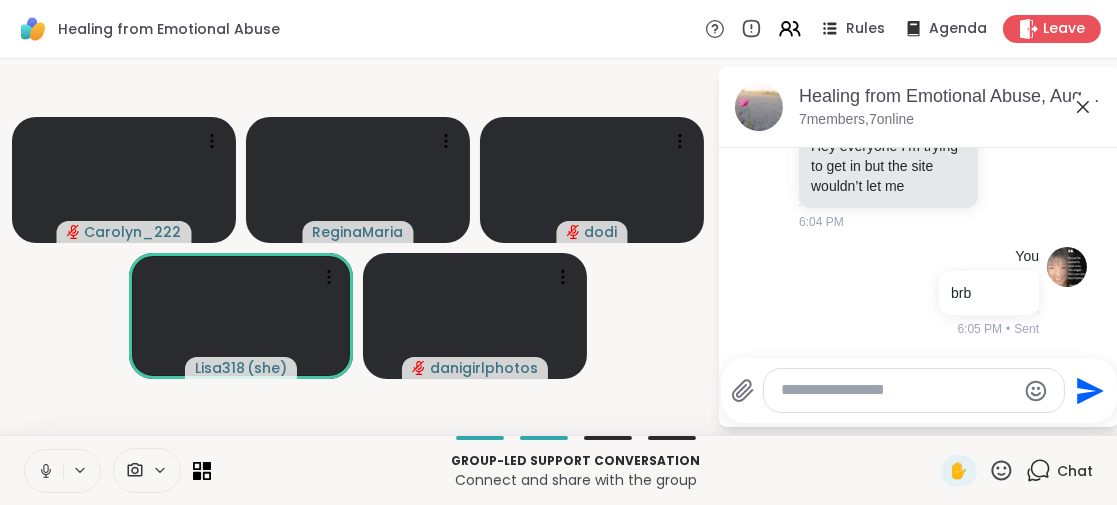 click at bounding box center (898, 390) 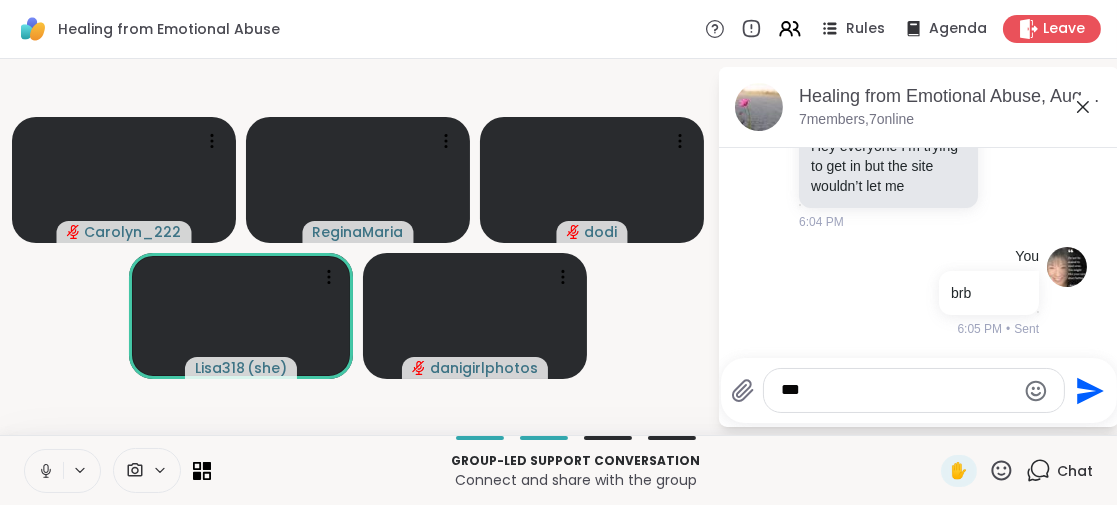 type on "***" 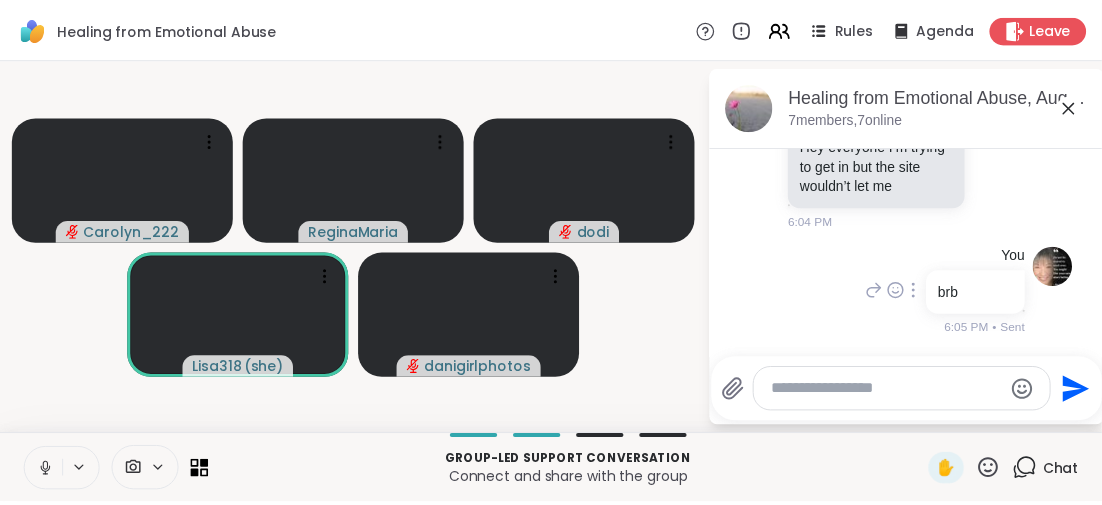 scroll, scrollTop: 386, scrollLeft: 0, axis: vertical 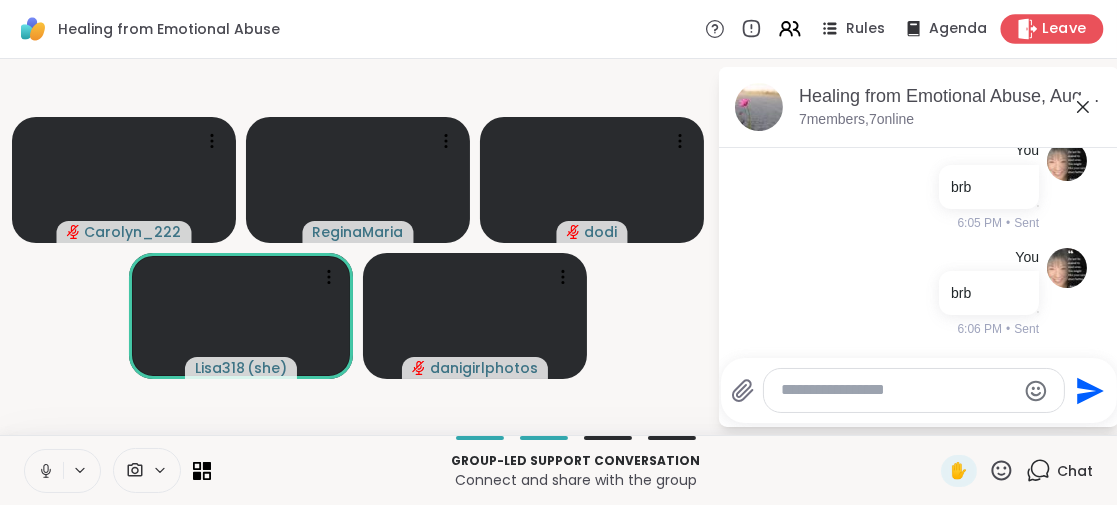 click on "Leave" at bounding box center [1065, 29] 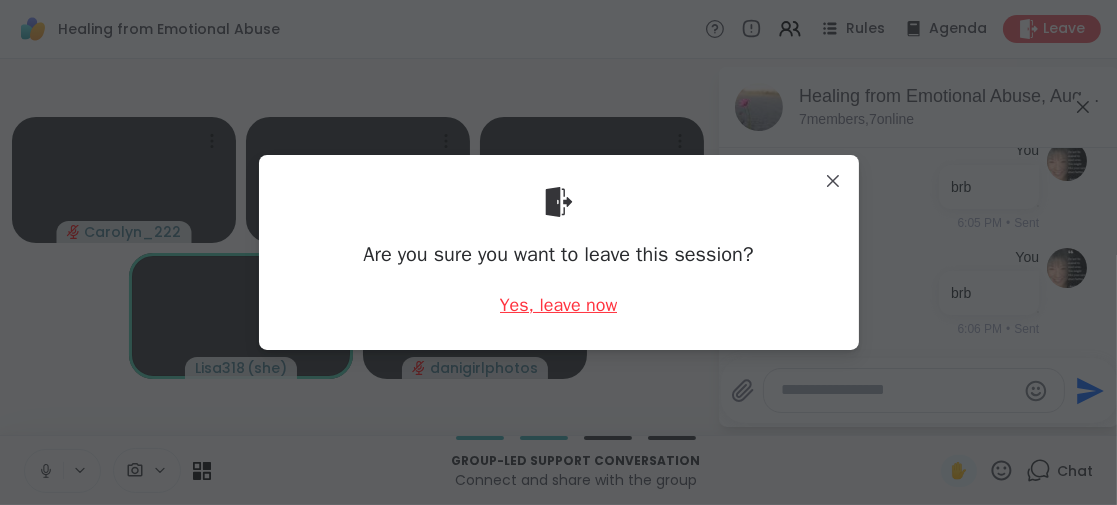 click on "Yes, leave now" at bounding box center (559, 305) 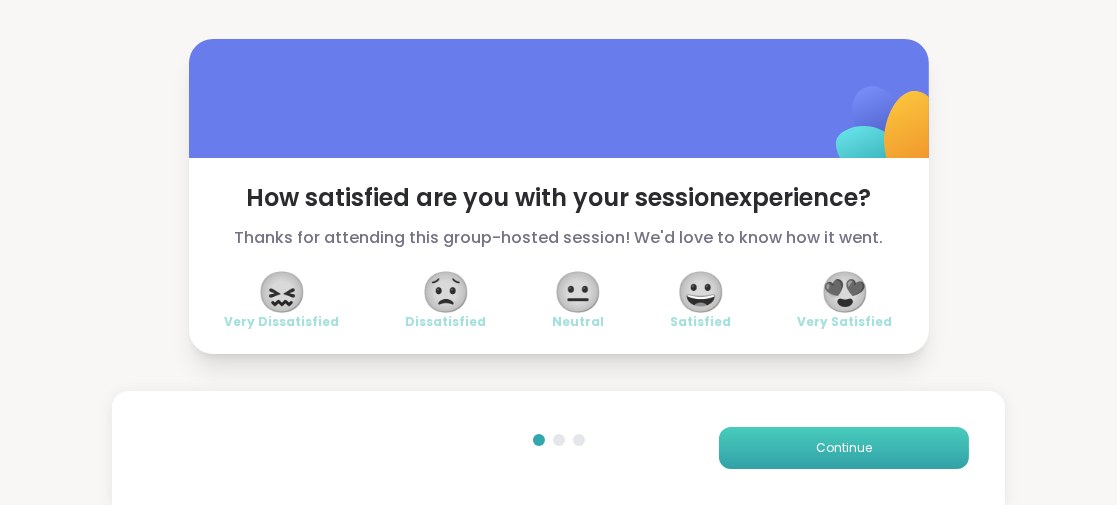 click on "Continue" at bounding box center (844, 448) 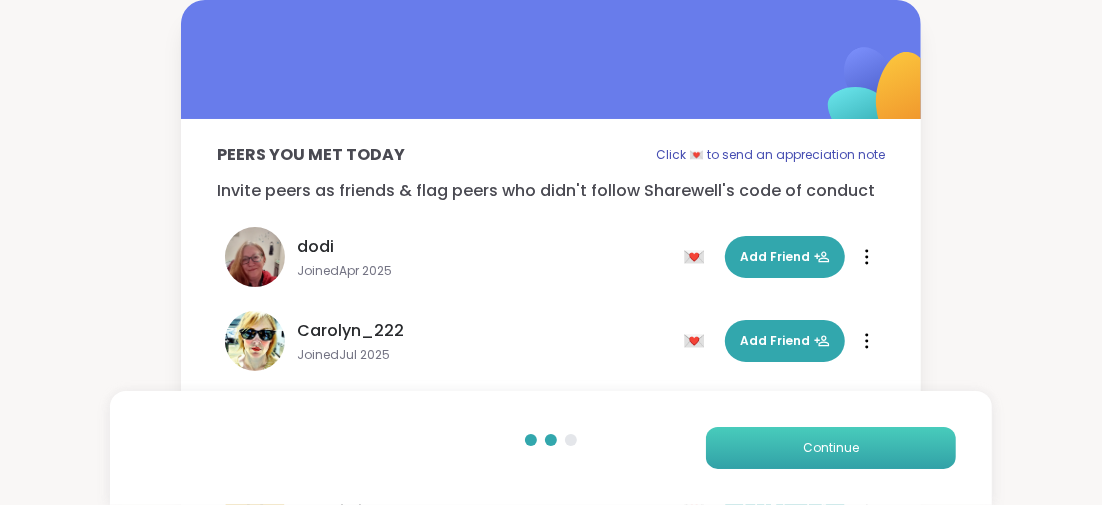 click on "Continue" at bounding box center [831, 448] 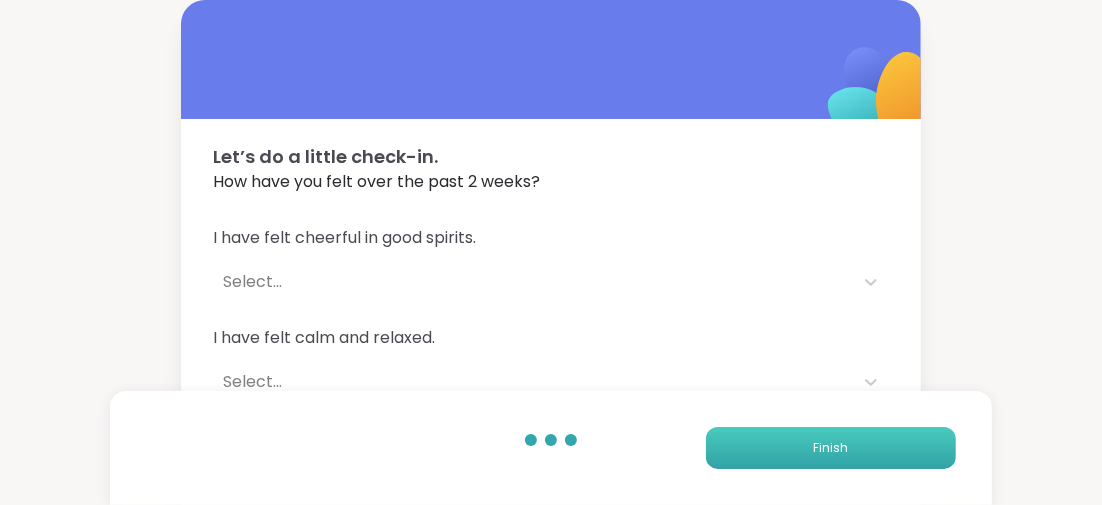click on "Finish" at bounding box center (830, 448) 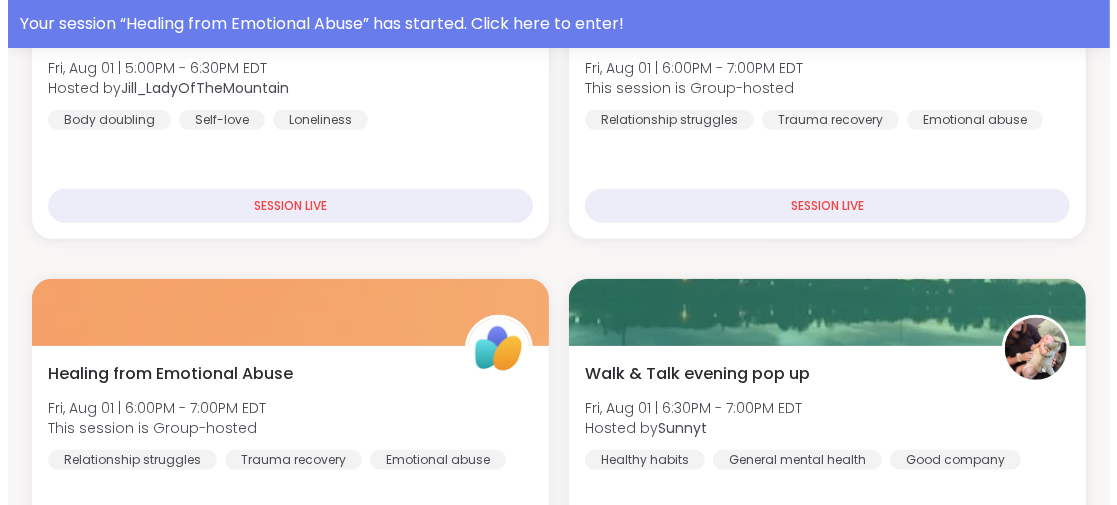 scroll, scrollTop: 600, scrollLeft: 0, axis: vertical 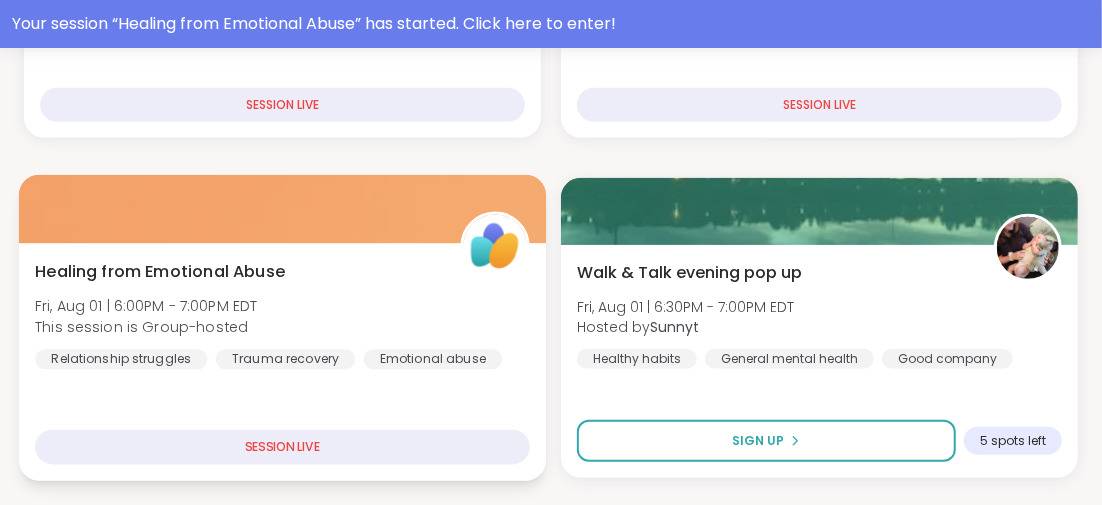 click on "Healing from Emotional Abuse" at bounding box center [160, 271] 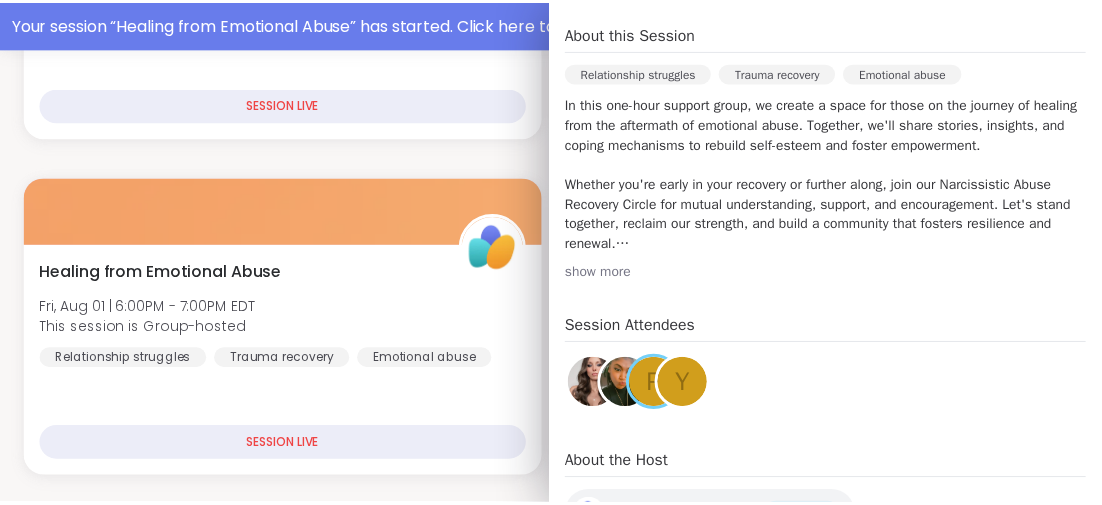 scroll, scrollTop: 499, scrollLeft: 0, axis: vertical 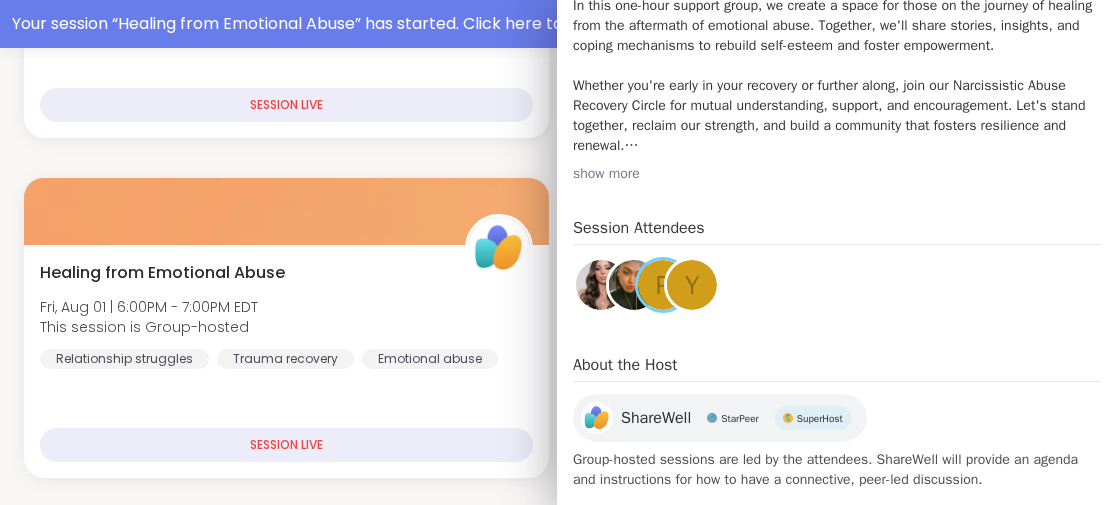 click on "Body Doubling- Friday Afternoon/ Evening Fri, Aug 01 | [TIME] - [TIME] EDT Hosted by Jill_LadyOfTheMountain Body doubling Self-love Loneliness SESSION LIVE Healing from Emotional Abuse Fri, Aug 01 | [TIME] - [TIME] EDT This session is Group-hosted Relationship struggles Trauma recovery Emotional abuse SESSION LIVE Healing from Emotional Abuse Fri, Aug 01 | [TIME] - [TIME] EDT This session is Group-hosted Relationship struggles Trauma recovery Emotional abuse SESSION LIVE Walk & Talk evening pop up Fri, Aug 01 | [TIME] - [TIME] EDT Hosted by Sunnyt Healthy habits General mental health Good company Sign Up 5 spots left New Host! 🎉 Coping Skills Fri, Aug 01 | [TIME] - [TIME] EDT Hosted by tsionpurtell5 Daily check-in CPTSD Anxiety Session Full Full D Pop up Body Doubling! Fri, Aug 01 | [TIME] - [TIME] EDT Hosted by DrResi Body doubling Goal-setting Anxiety Sign Up 6 spots left Healing Through Music Fri, Aug 01 | [TIME] - [TIME] EDT Hosted by Sha777 Self-care General mental health Healthy habits Full" at bounding box center (558, 2878) 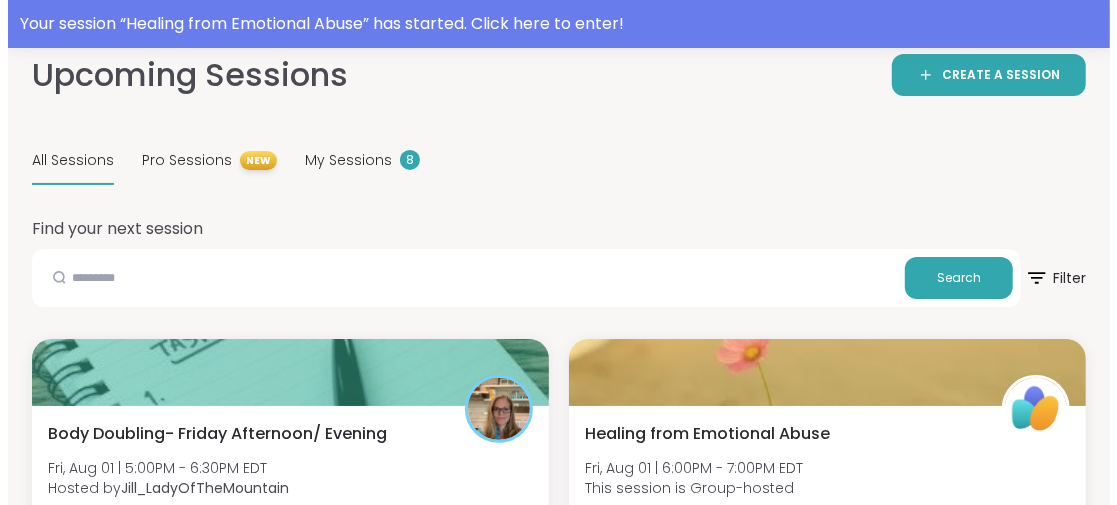 scroll, scrollTop: 300, scrollLeft: 0, axis: vertical 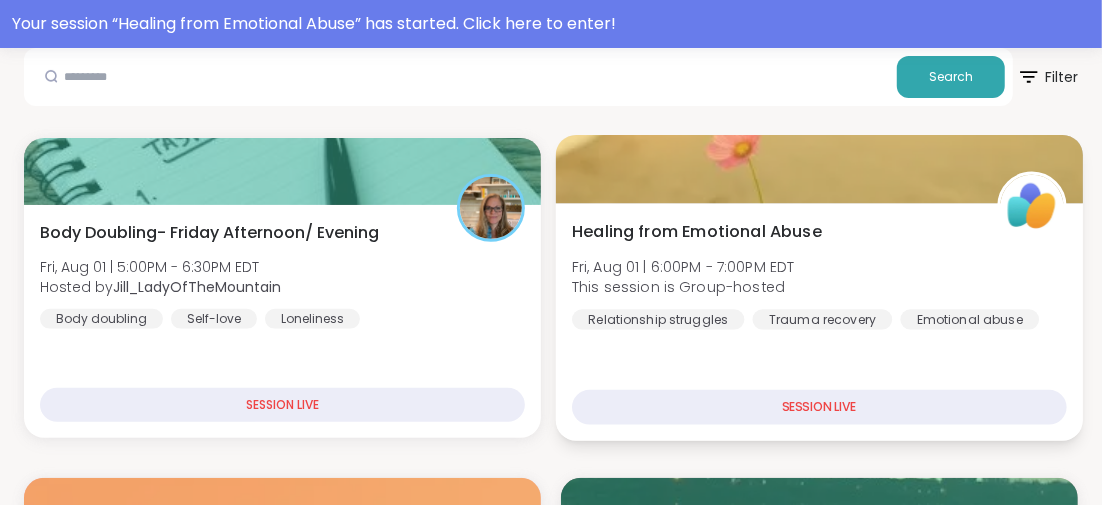 click on "Healing from Emotional Abuse" at bounding box center [697, 231] 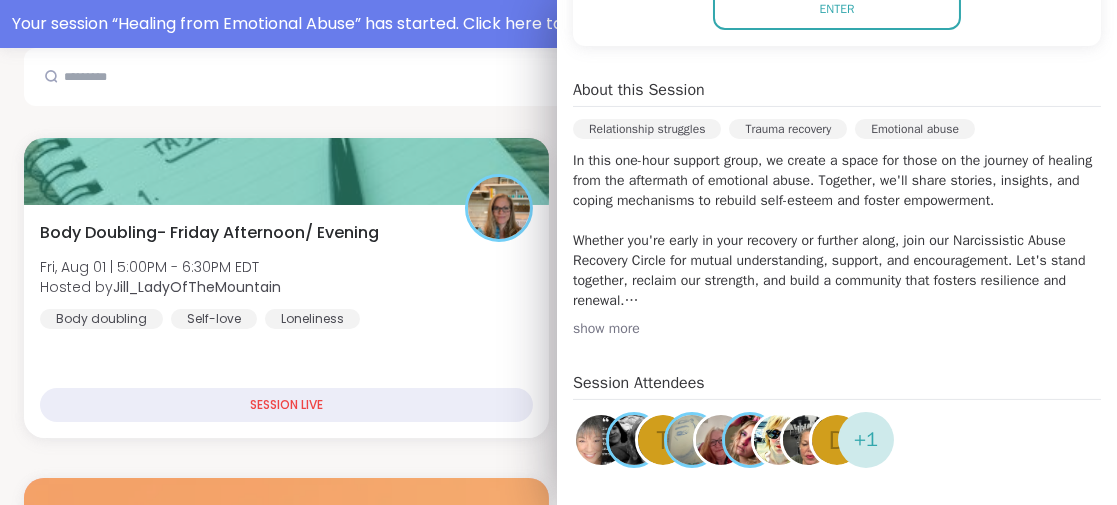 scroll, scrollTop: 600, scrollLeft: 0, axis: vertical 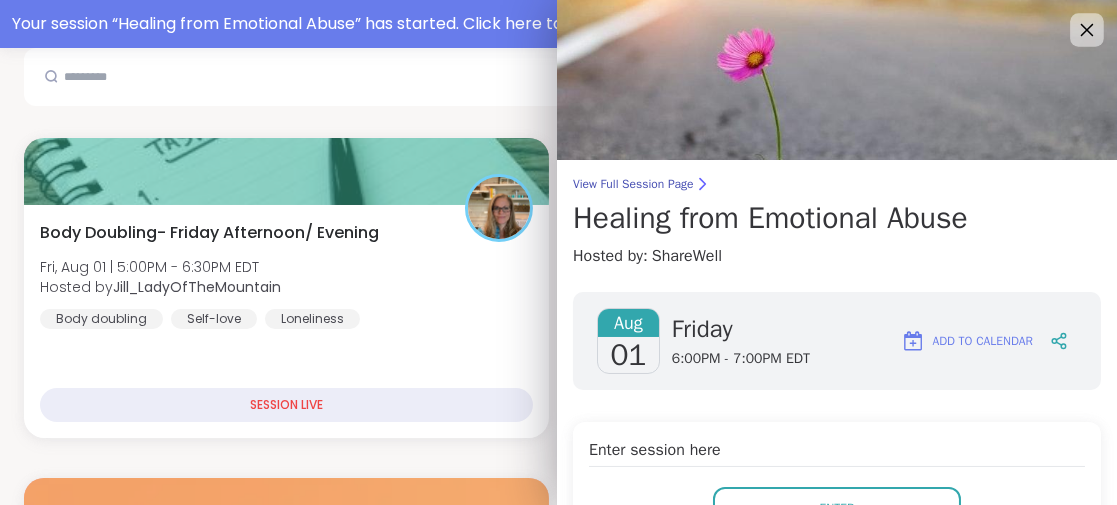 click 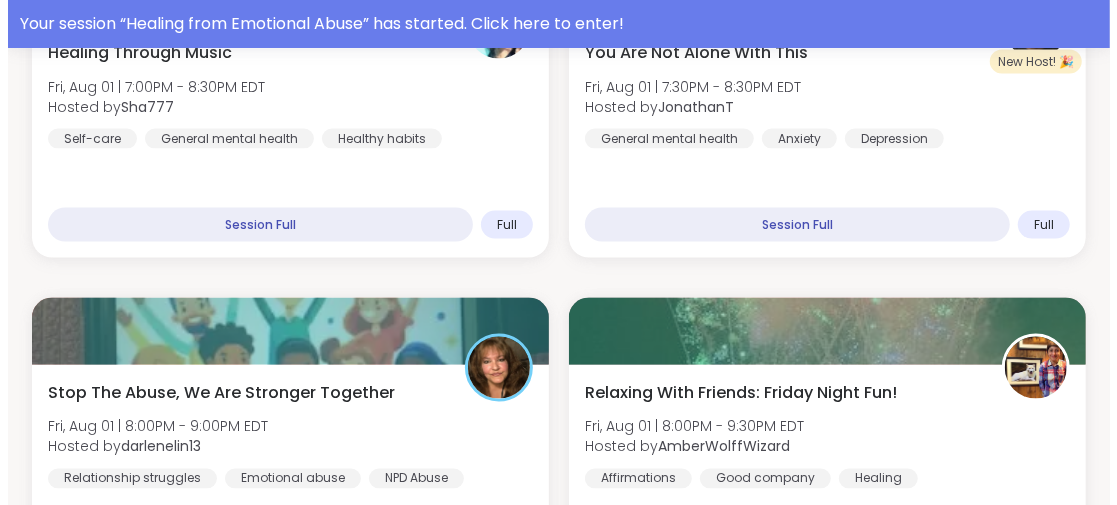 scroll, scrollTop: 1600, scrollLeft: 0, axis: vertical 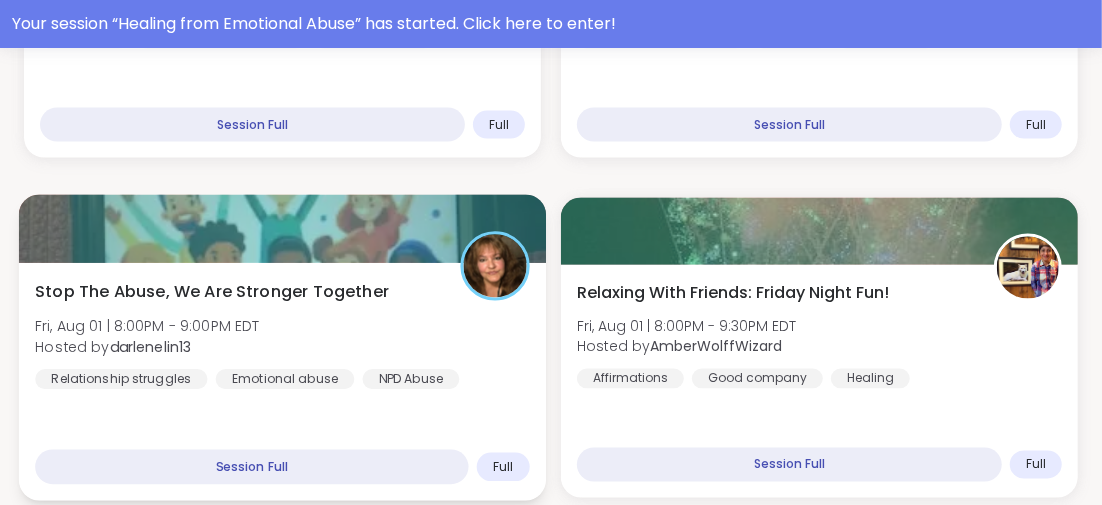 click on "Stop The Abuse,      We Are Stronger Together" at bounding box center [212, 291] 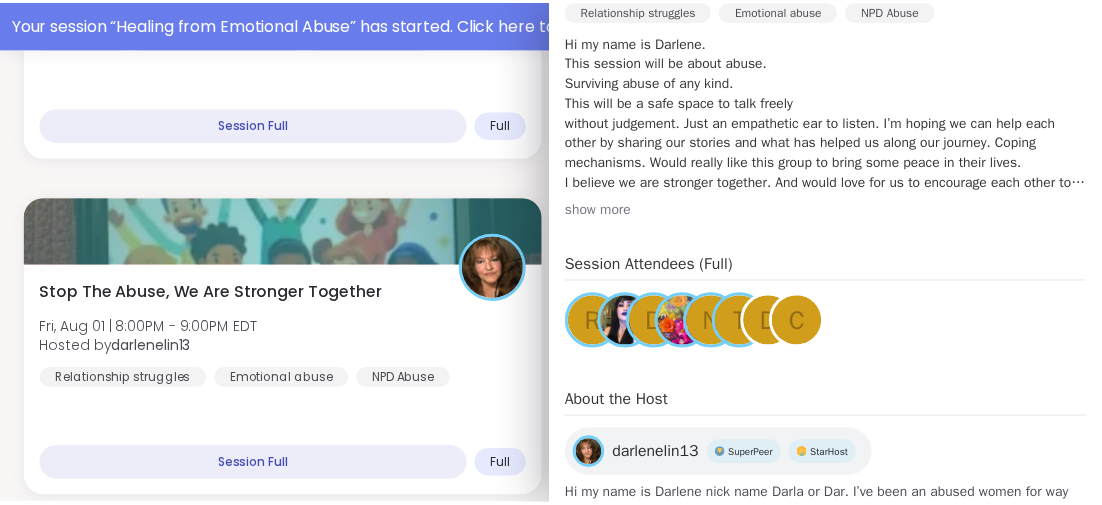 scroll, scrollTop: 600, scrollLeft: 0, axis: vertical 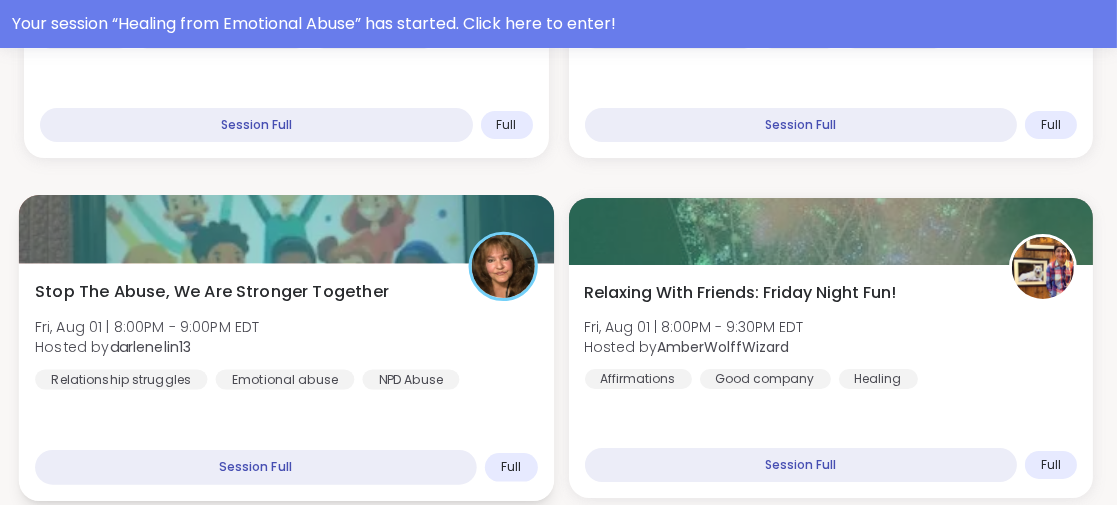 click on "Stop The Abuse, We Are Stronger Together Fri, Aug 01 | [TIME] - [TIME] EDT Hosted by darlenelin13 Relationship struggles Emotional abuse NPD Abuse" at bounding box center [286, 334] 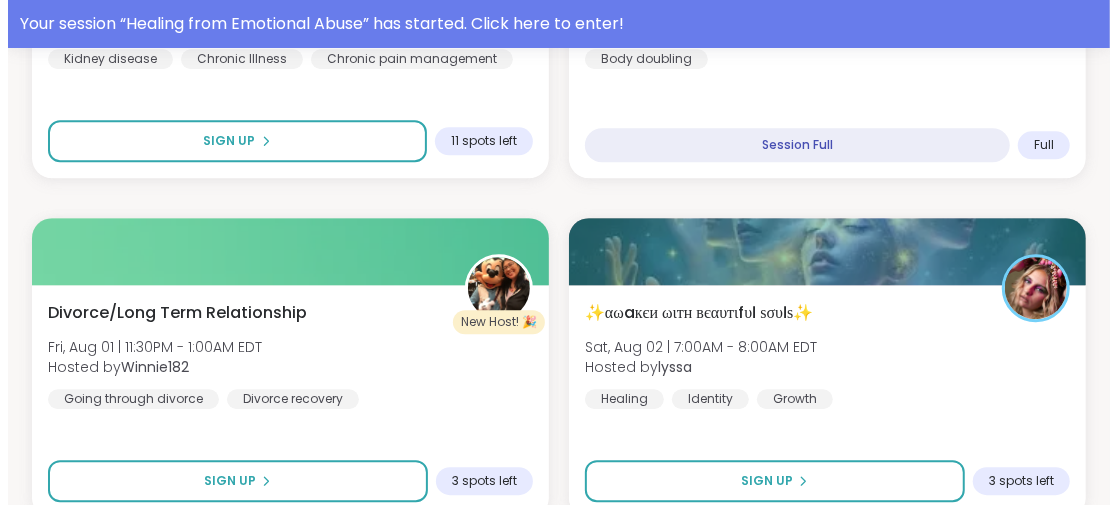 scroll, scrollTop: 2700, scrollLeft: 0, axis: vertical 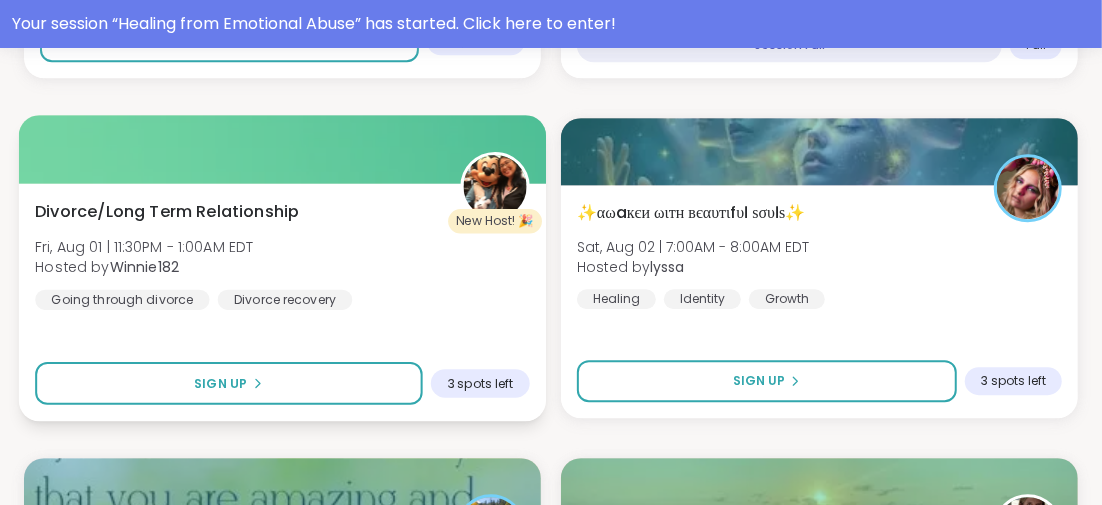 click on "Divorce/Long Term Relationship" at bounding box center (167, 211) 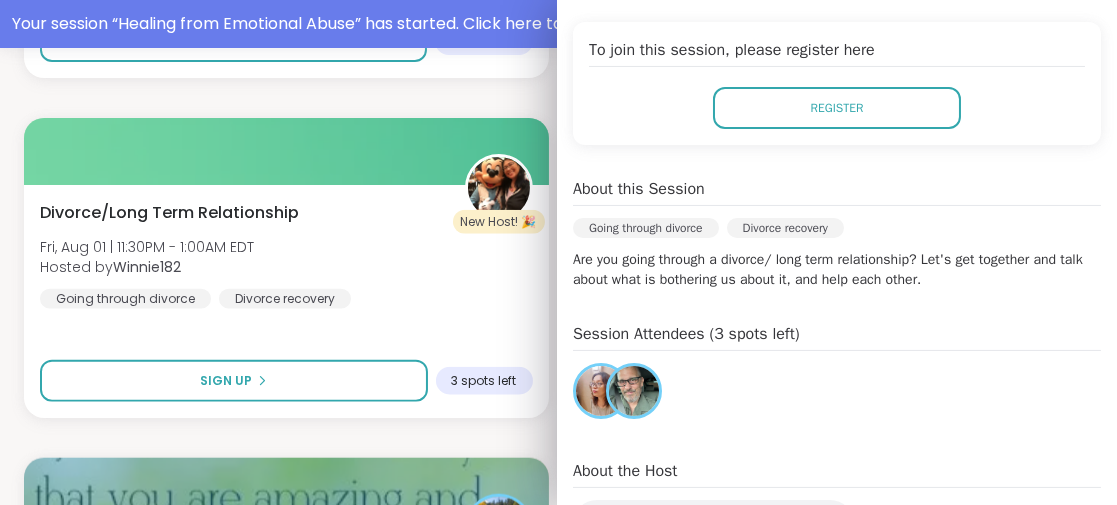 scroll, scrollTop: 300, scrollLeft: 0, axis: vertical 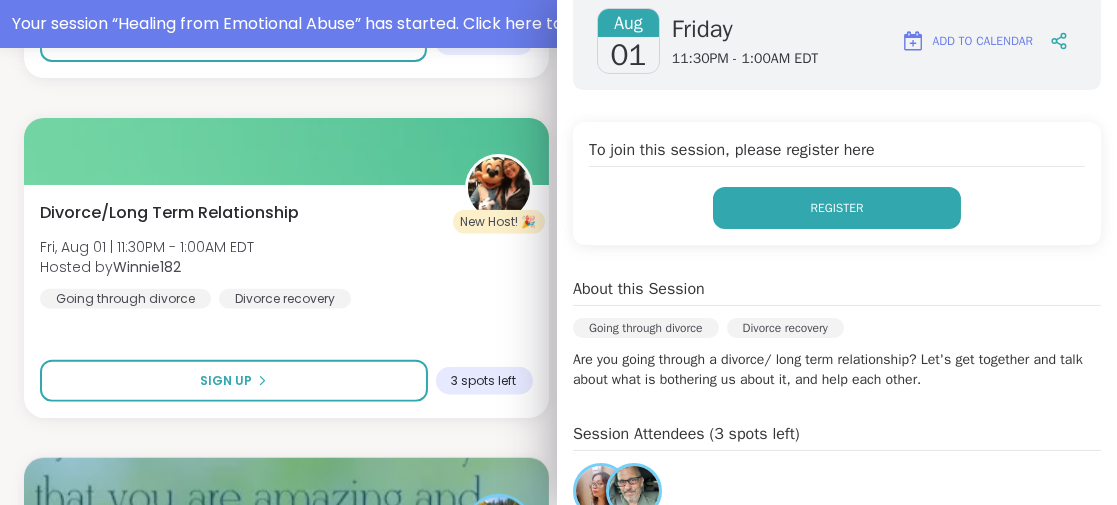 click on "Register" at bounding box center [837, 208] 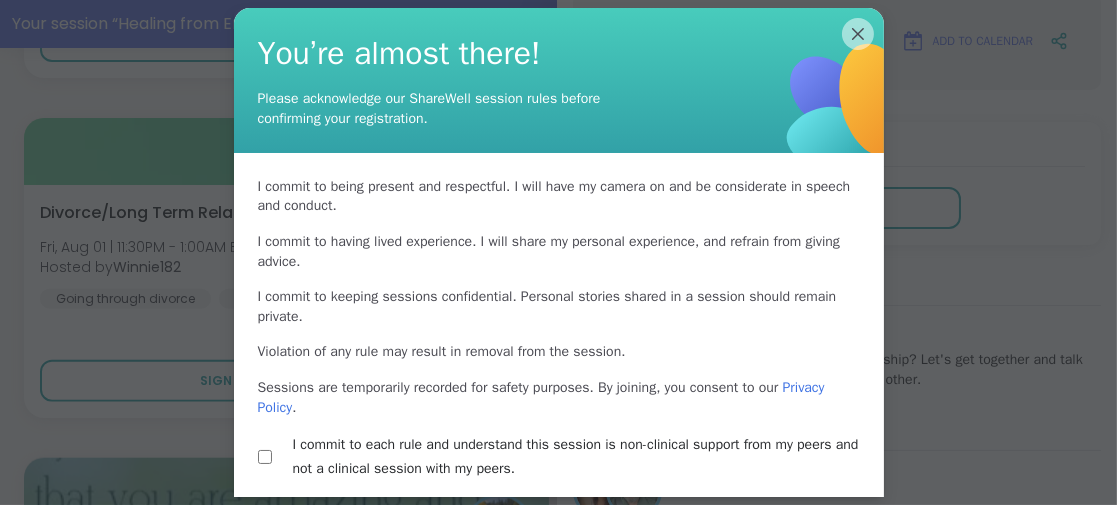 scroll, scrollTop: 78, scrollLeft: 0, axis: vertical 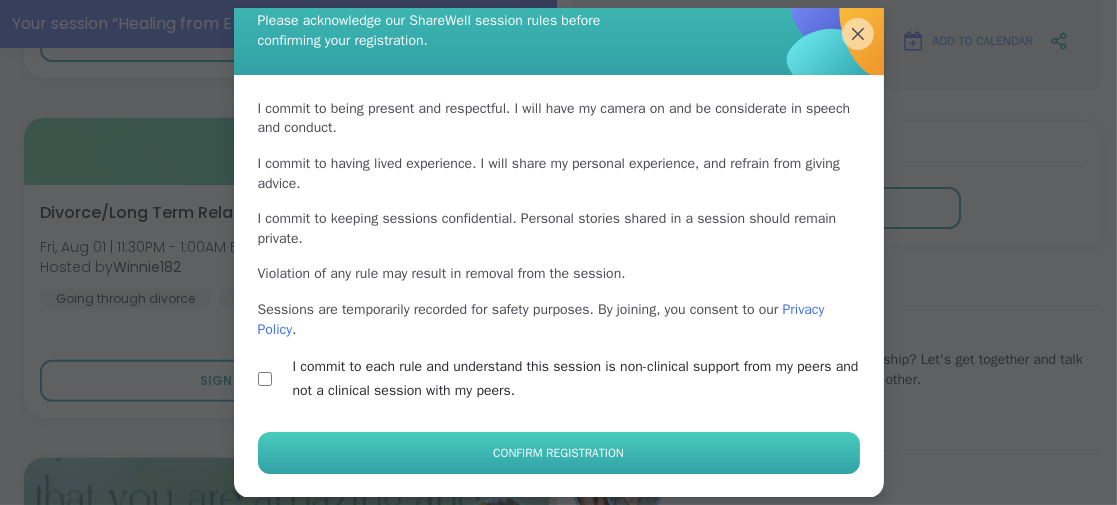 click on "Confirm Registration" at bounding box center (558, 453) 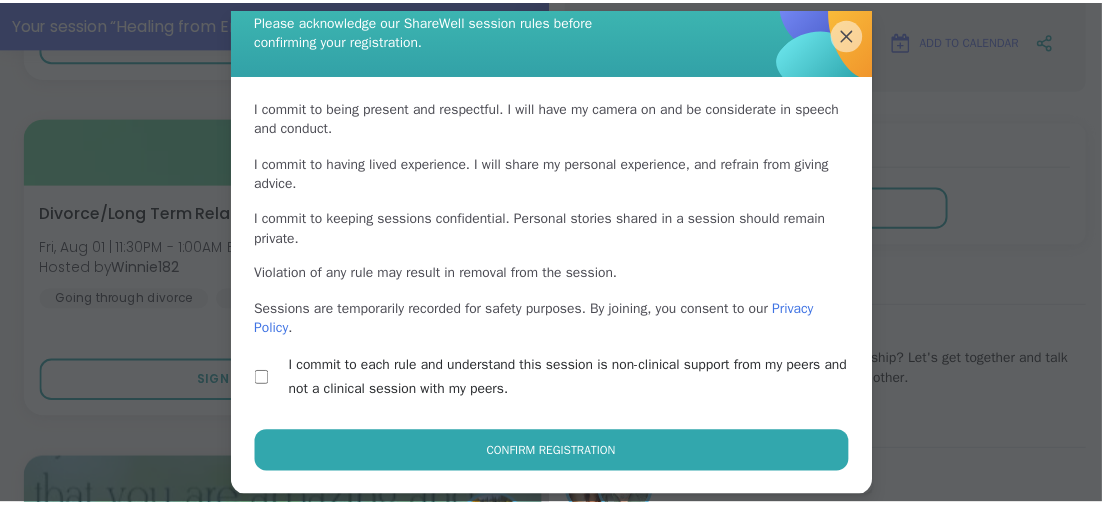 scroll, scrollTop: 62, scrollLeft: 0, axis: vertical 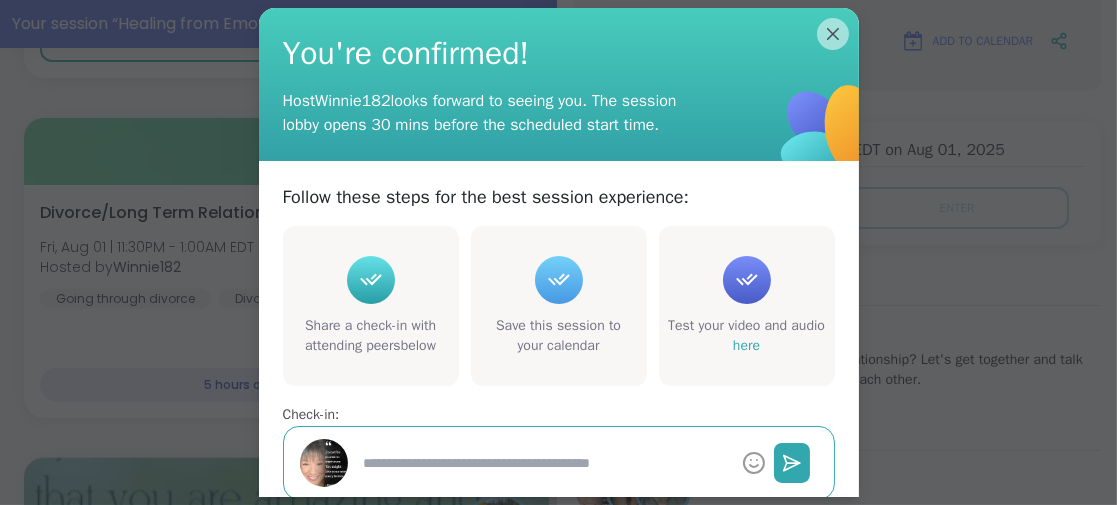 type on "*" 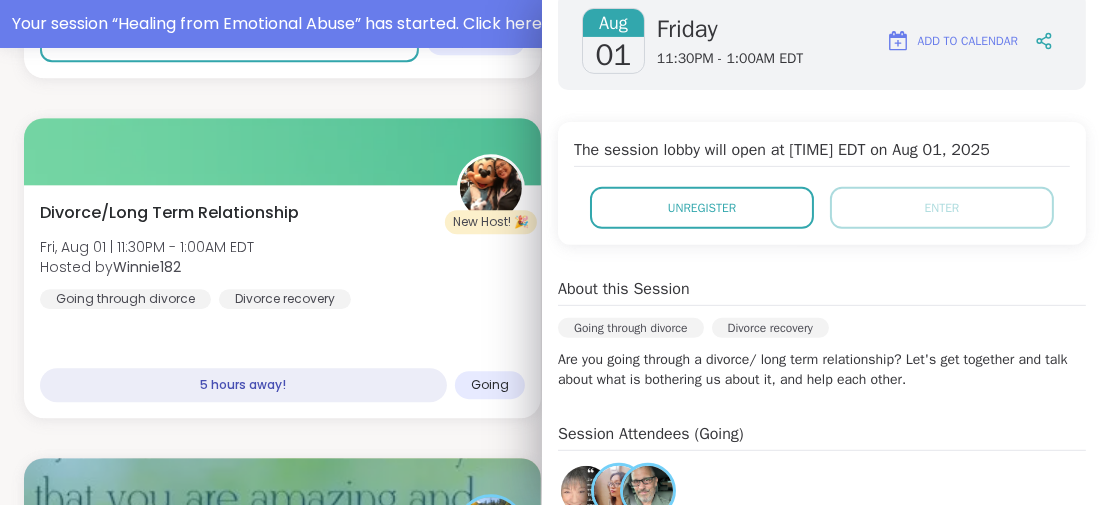 drag, startPoint x: 830, startPoint y: 26, endPoint x: 808, endPoint y: 49, distance: 31.827662 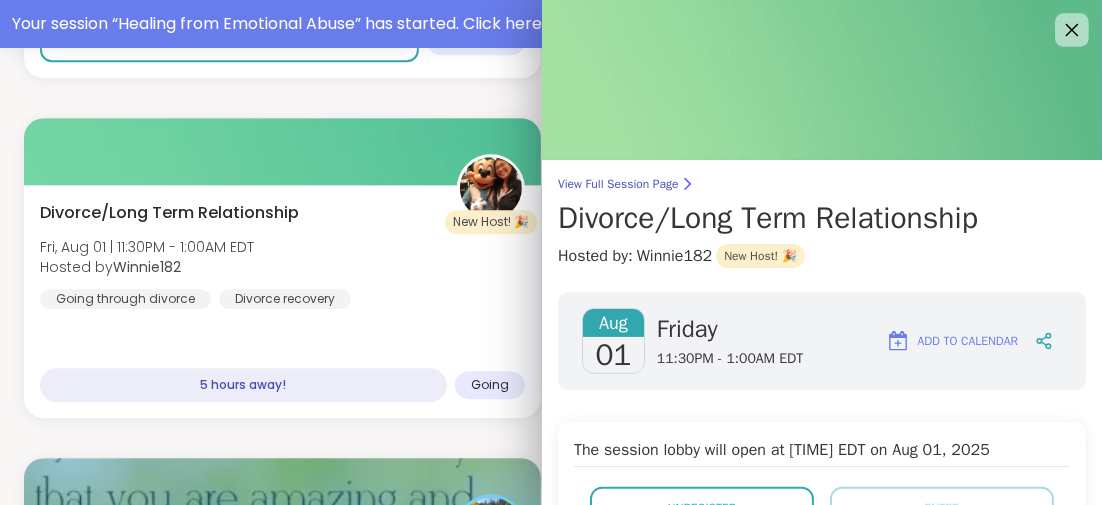 click 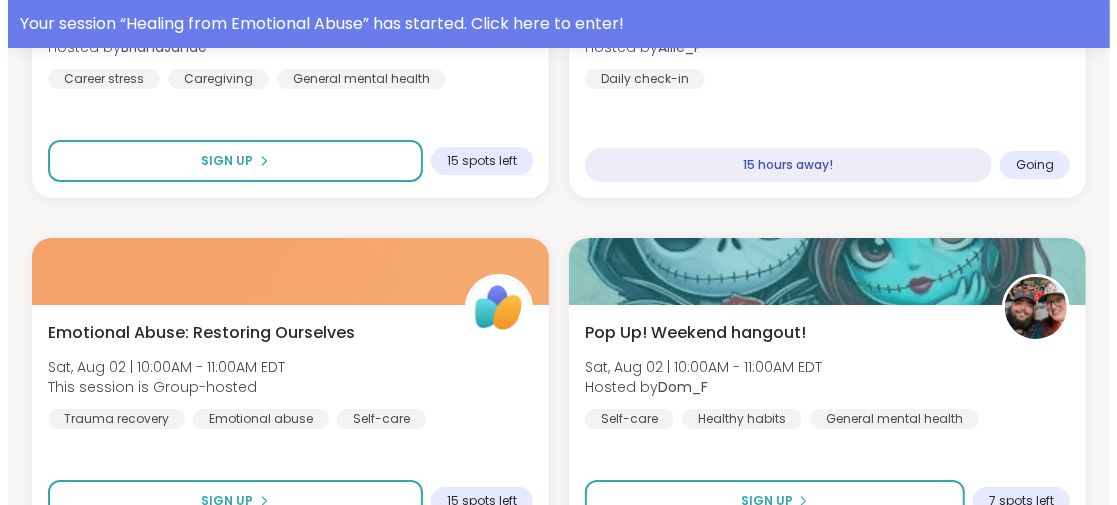 scroll, scrollTop: 3900, scrollLeft: 0, axis: vertical 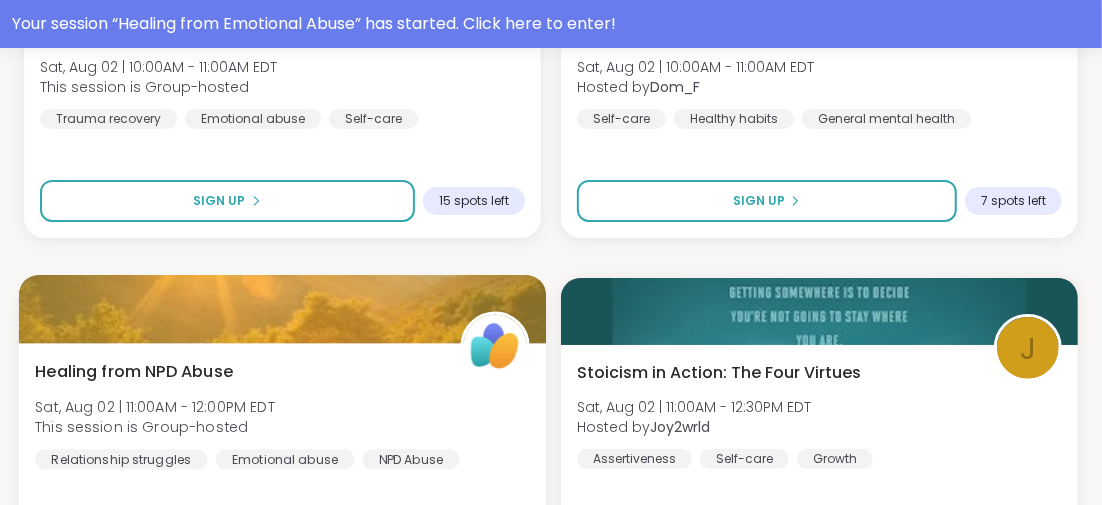 click on "Healing from NPD Abuse" at bounding box center (134, 371) 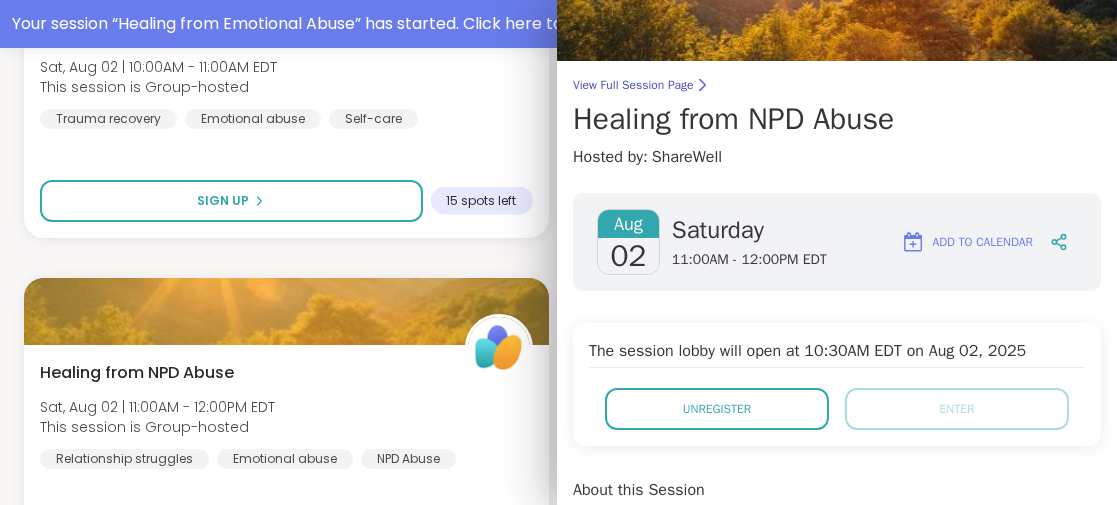 scroll, scrollTop: 0, scrollLeft: 0, axis: both 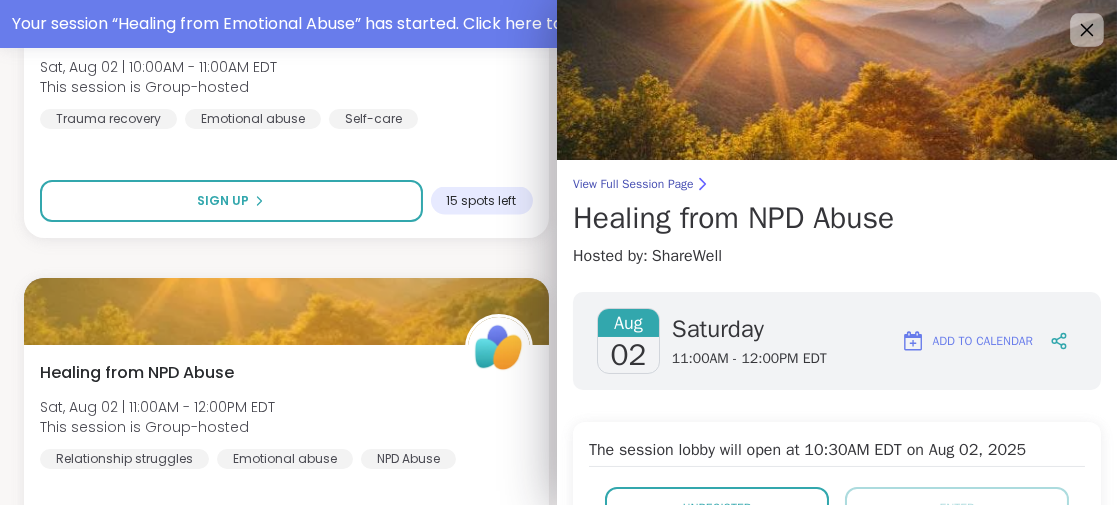 click 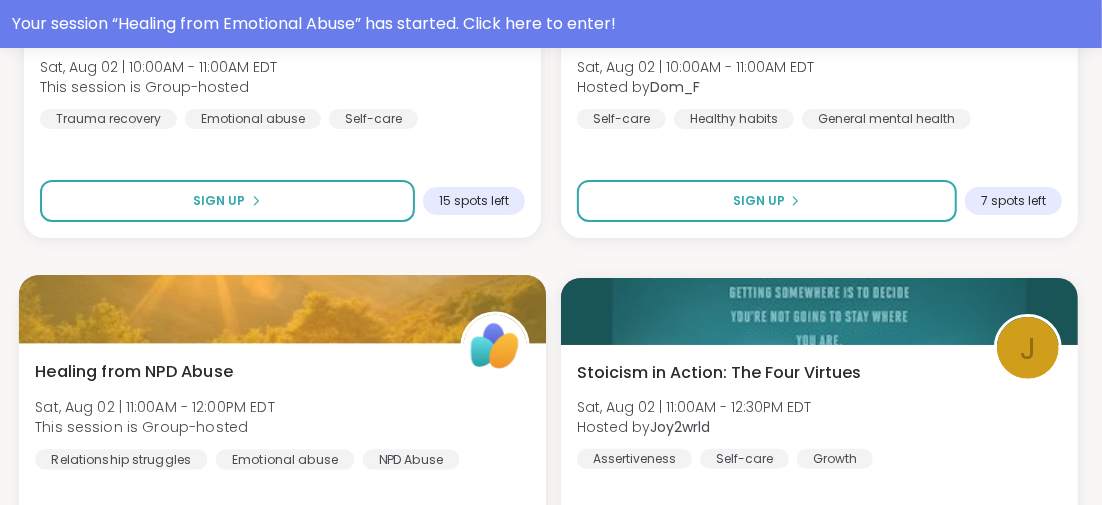 click on "Healing from NPD Abuse" at bounding box center (134, 371) 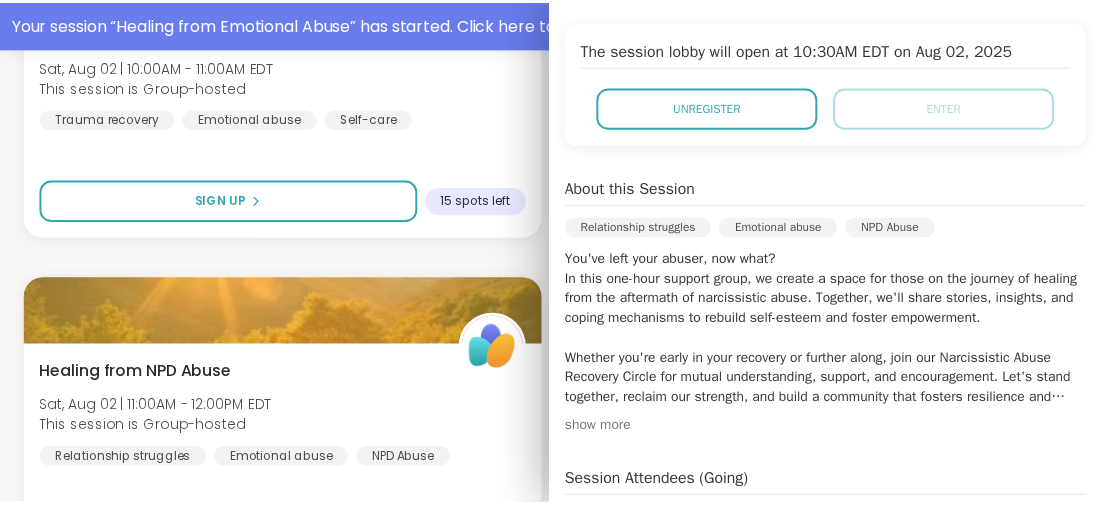 scroll, scrollTop: 499, scrollLeft: 0, axis: vertical 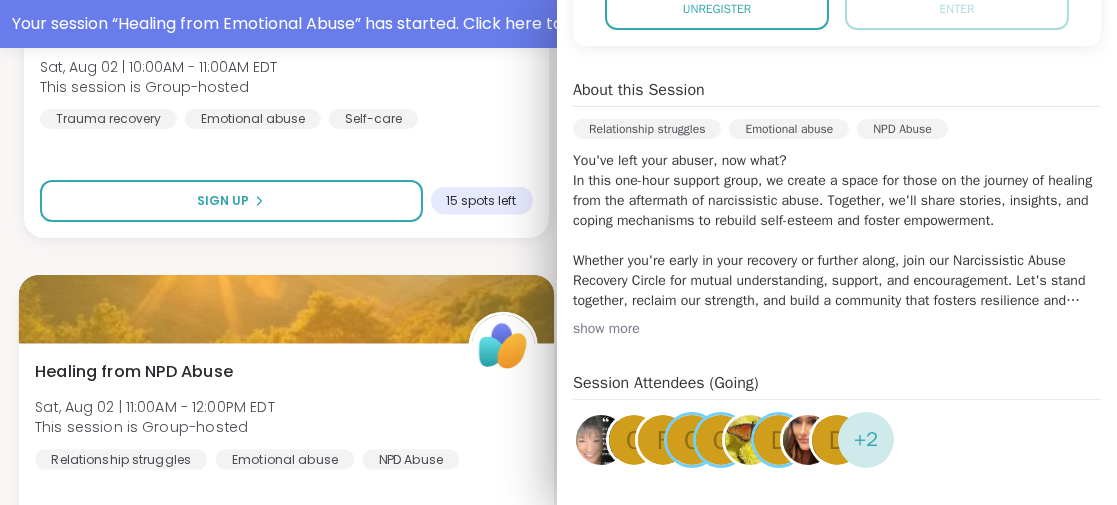 click on "Healing from NPD Abuse" at bounding box center [134, 371] 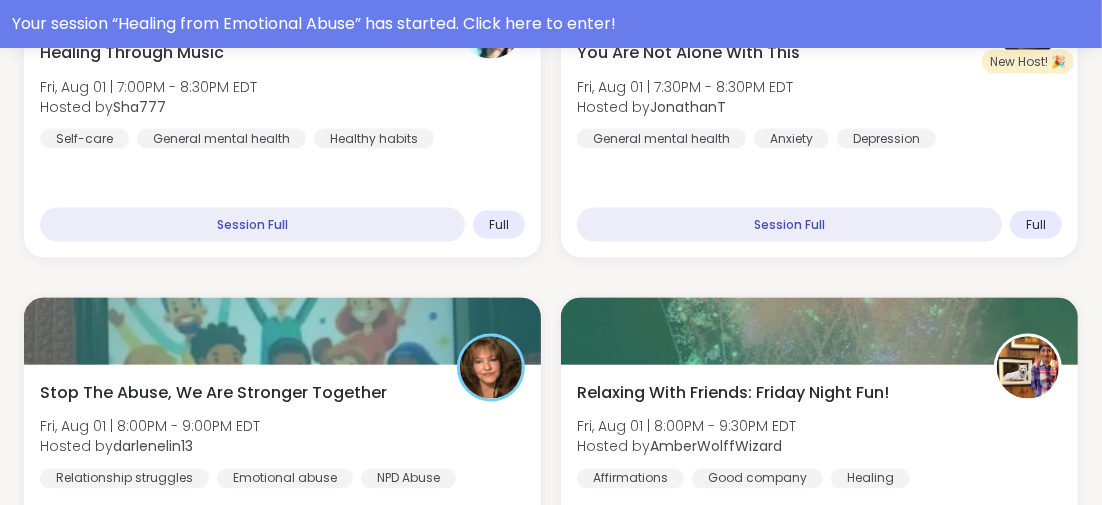 scroll, scrollTop: 600, scrollLeft: 0, axis: vertical 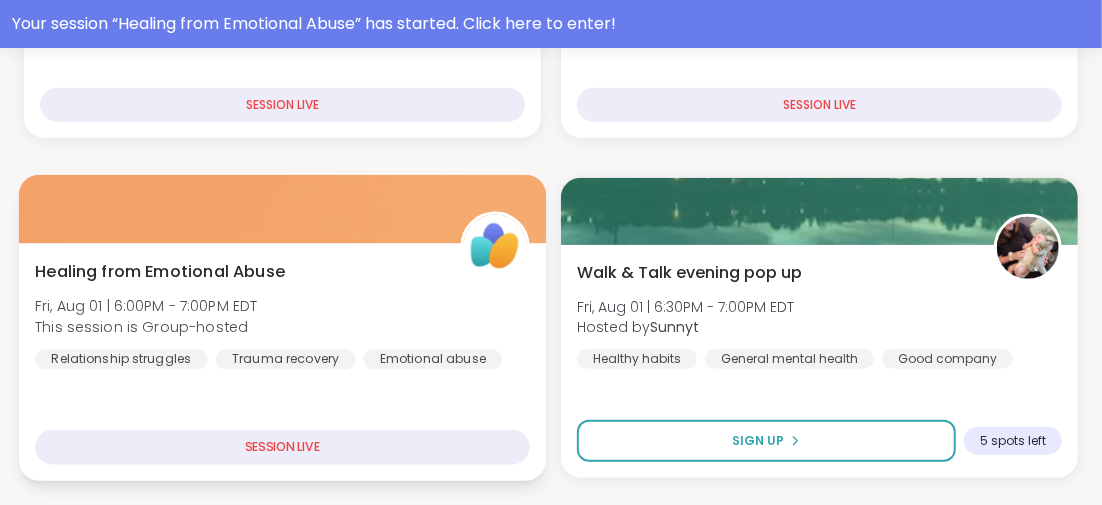 click on "Healing from Emotional Abuse" at bounding box center [160, 271] 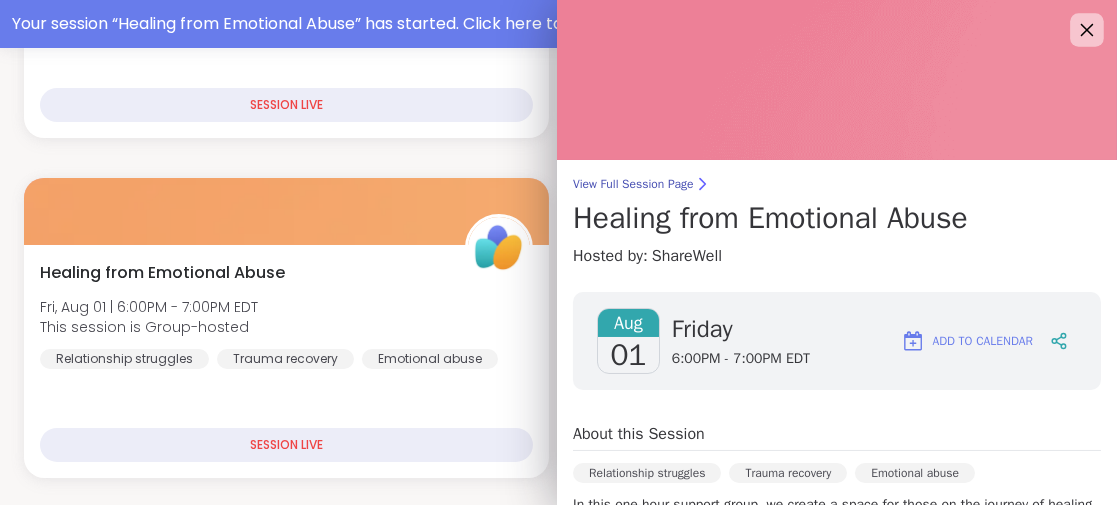 click 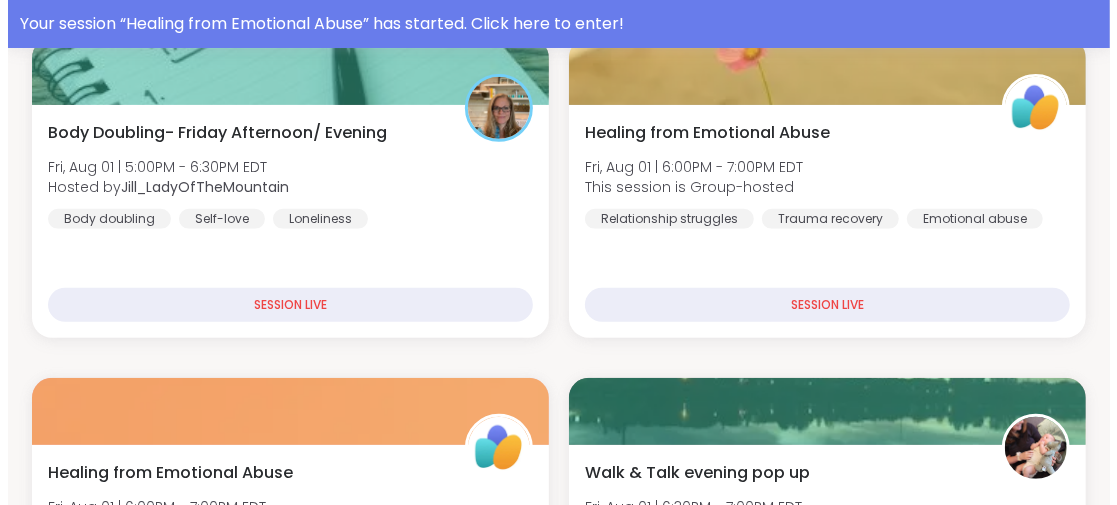 scroll, scrollTop: 300, scrollLeft: 0, axis: vertical 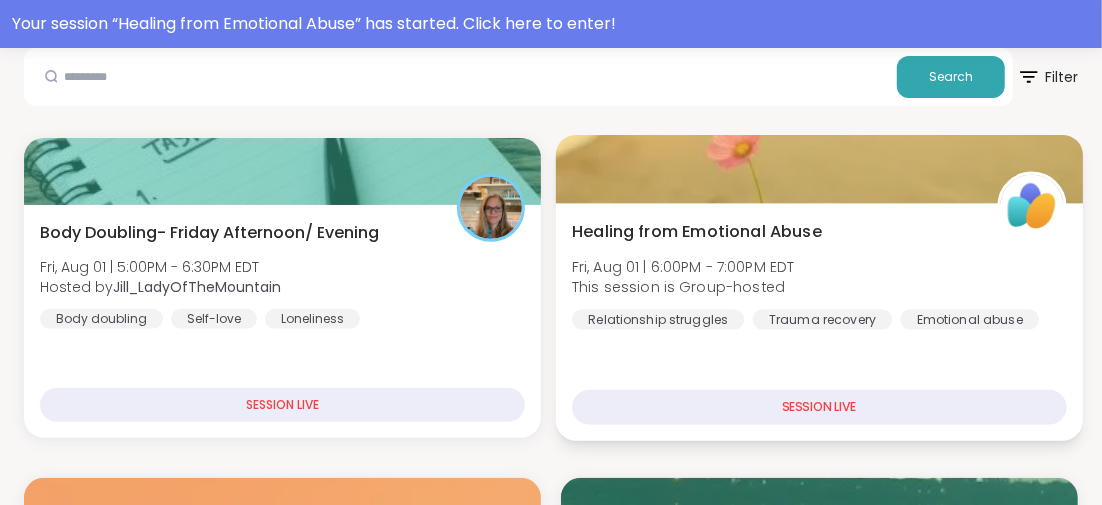click on "Healing from Emotional Abuse" at bounding box center (697, 231) 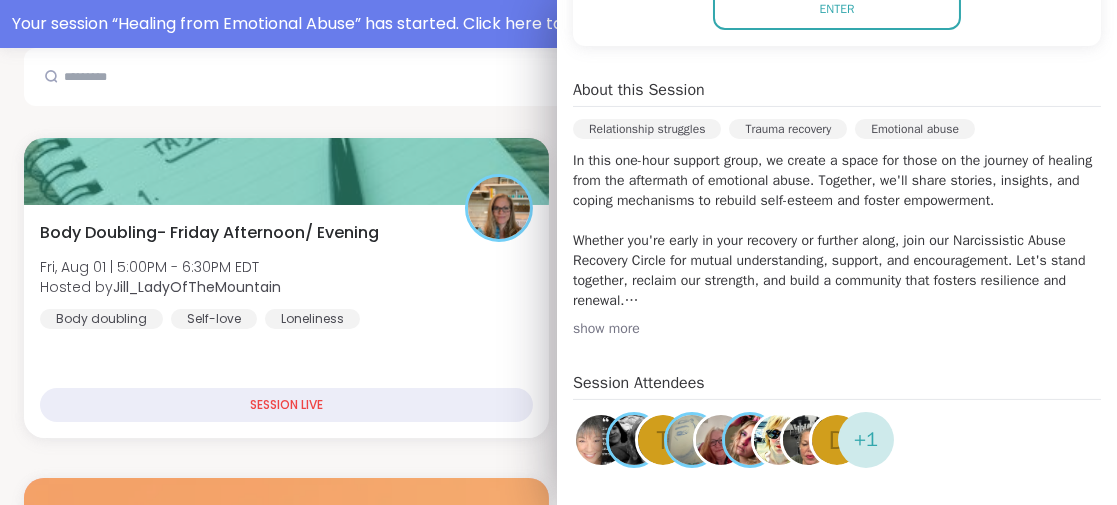 scroll, scrollTop: 600, scrollLeft: 0, axis: vertical 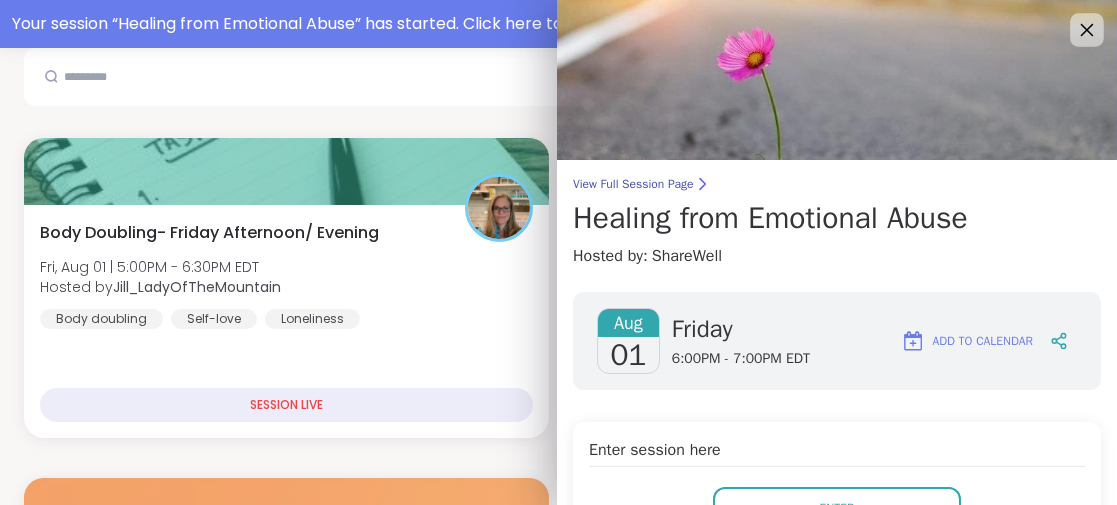click 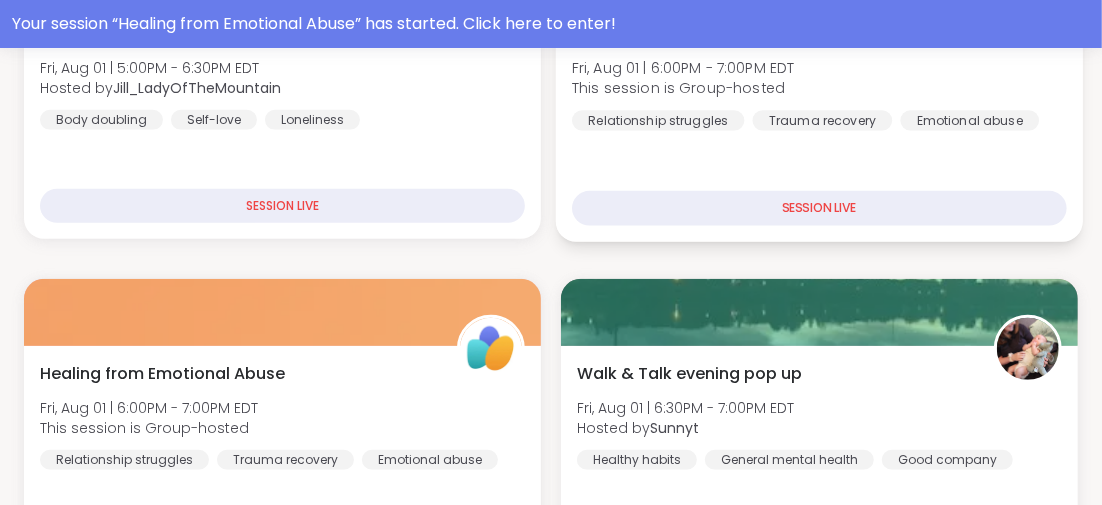 scroll, scrollTop: 600, scrollLeft: 0, axis: vertical 